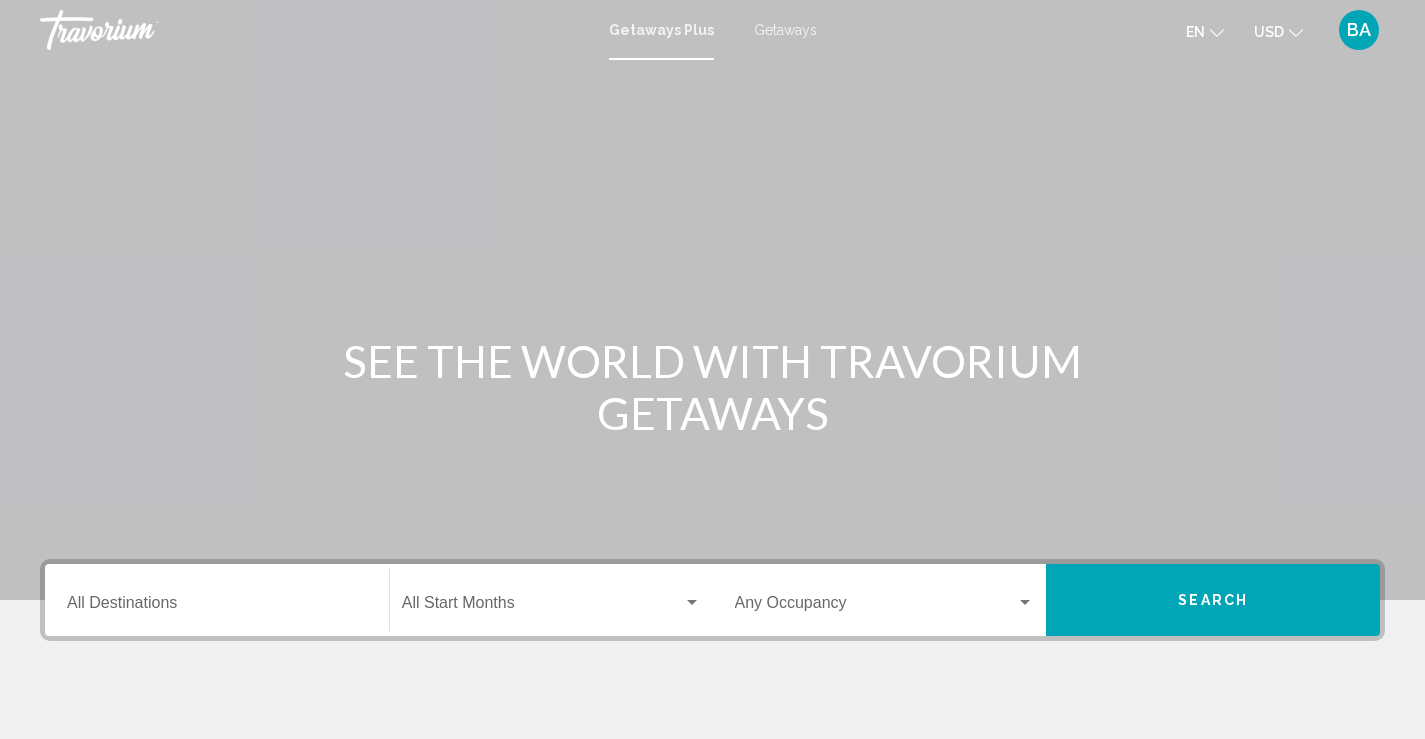 scroll, scrollTop: 0, scrollLeft: 0, axis: both 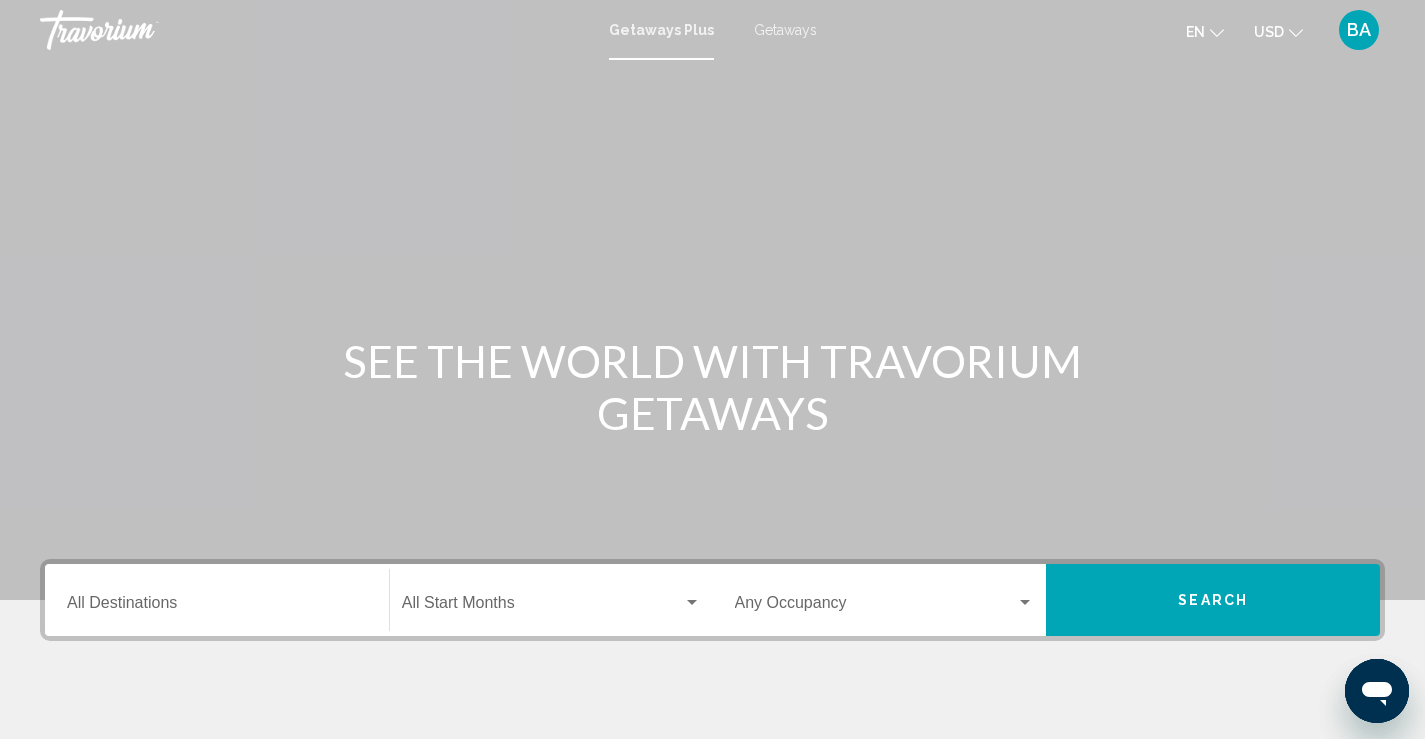 click on "Destination All Destinations" at bounding box center [217, 607] 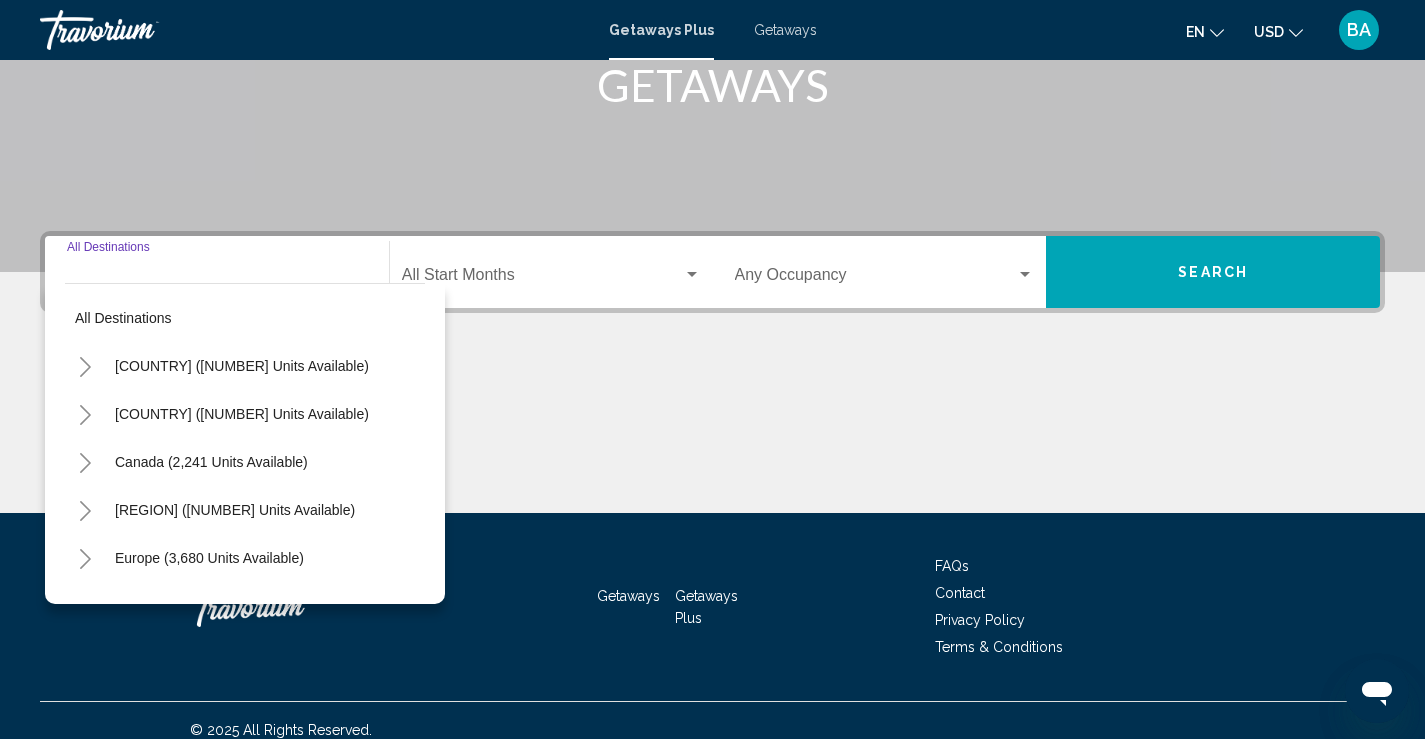 scroll, scrollTop: 347, scrollLeft: 0, axis: vertical 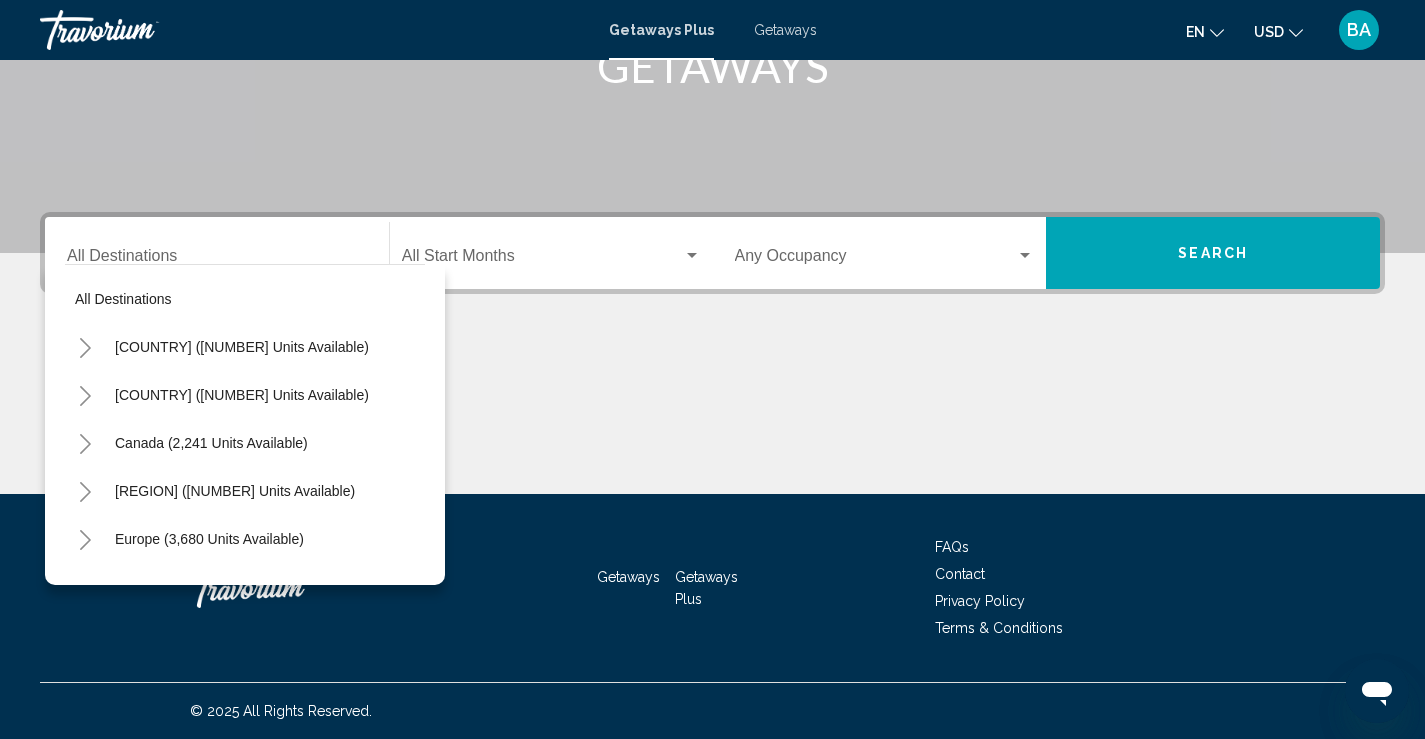click on "Destination All Destinations  All destinations
[COUNTRY] ([NUMBER] units available)
[COUNTRY] ([NUMBER] units available)
[COUNTRY] ([NUMBER] units available)
[REGION] ([NUMBER] units available)
[REGION] ([NUMBER] units available)
[COUNTRY] ([NUMBER] units available)
[REGION] ([NUMBER] units available)
[REGION] ([NUMBER] units available)
[REGION] ([NUMBER] units available)
[REGION] ([NUMBER] units available)
[REGION] ([NUMBER] units available)  Start Month All Start Months Occupancy Any Occupancy Search" at bounding box center [712, 353] 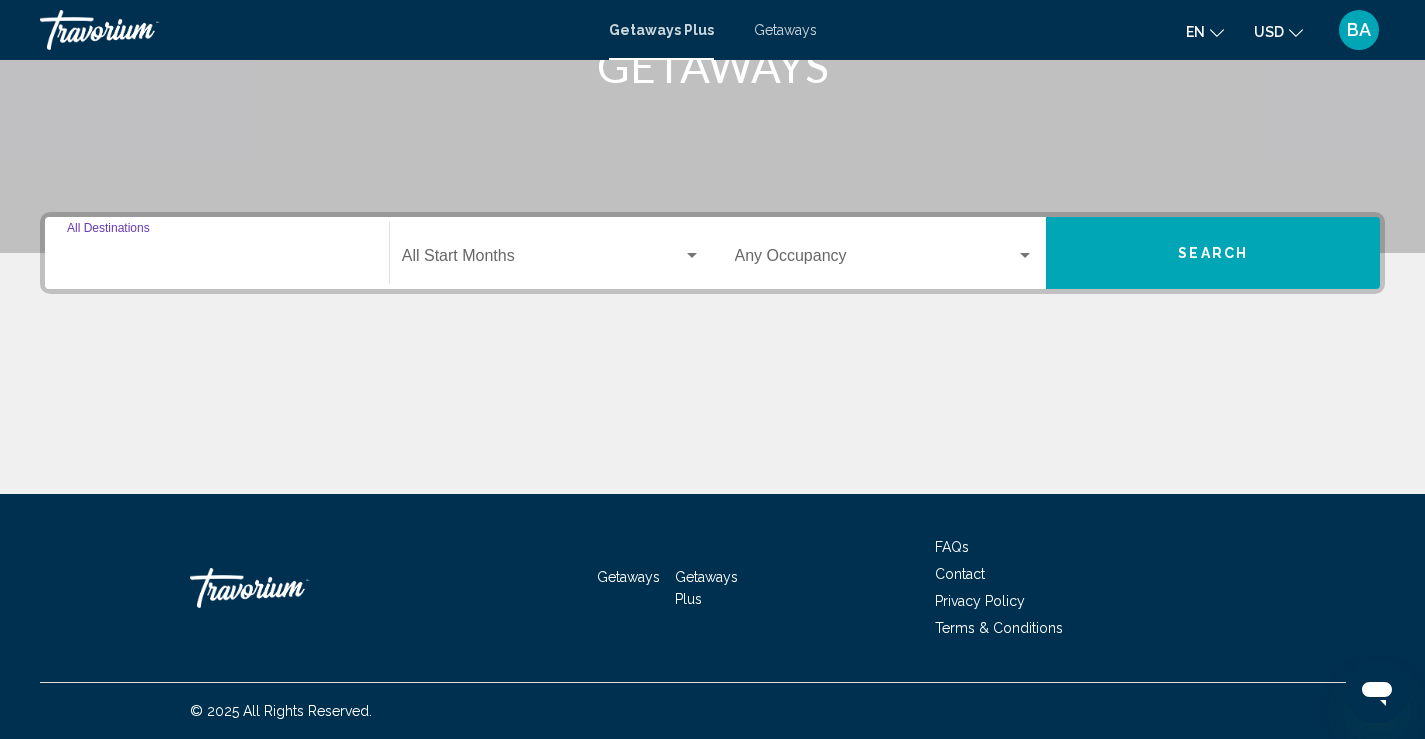 click on "Destination All Destinations" at bounding box center (217, 260) 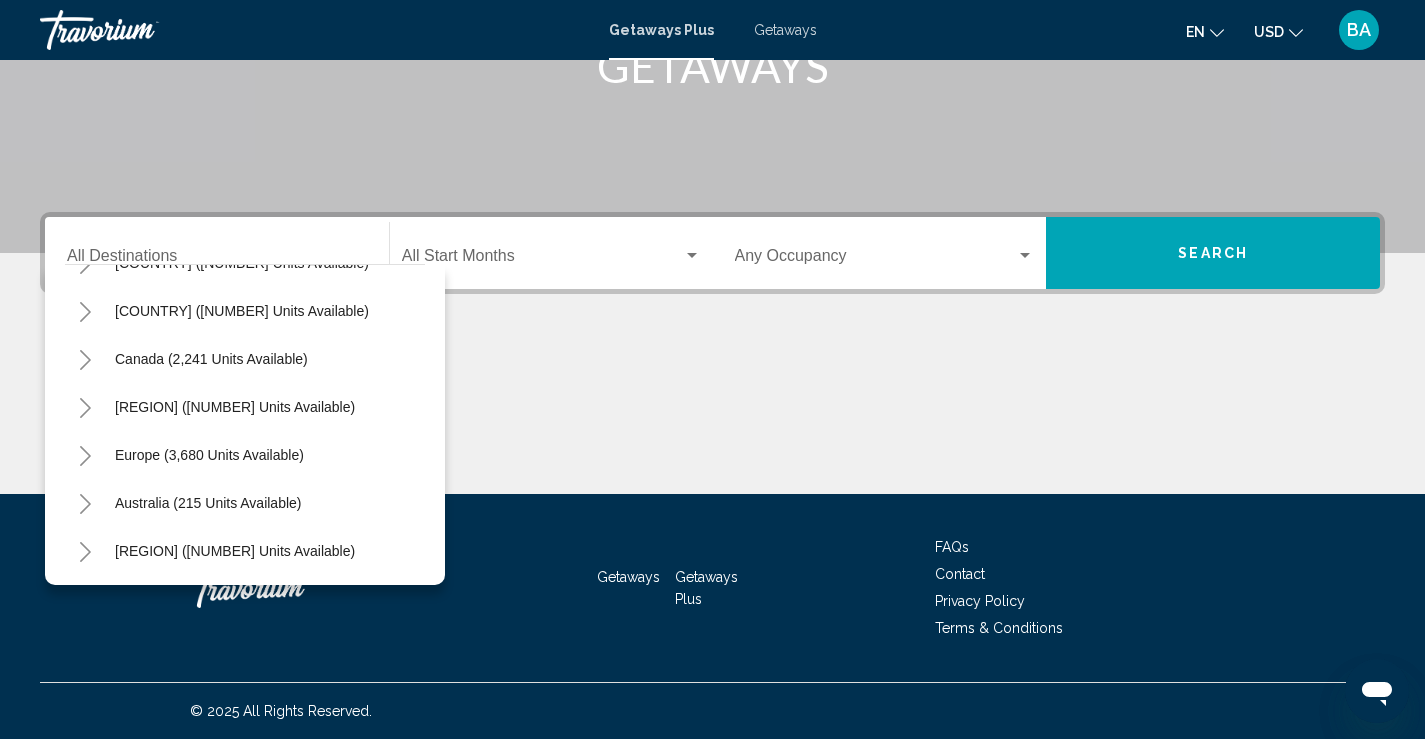 scroll, scrollTop: 87, scrollLeft: 0, axis: vertical 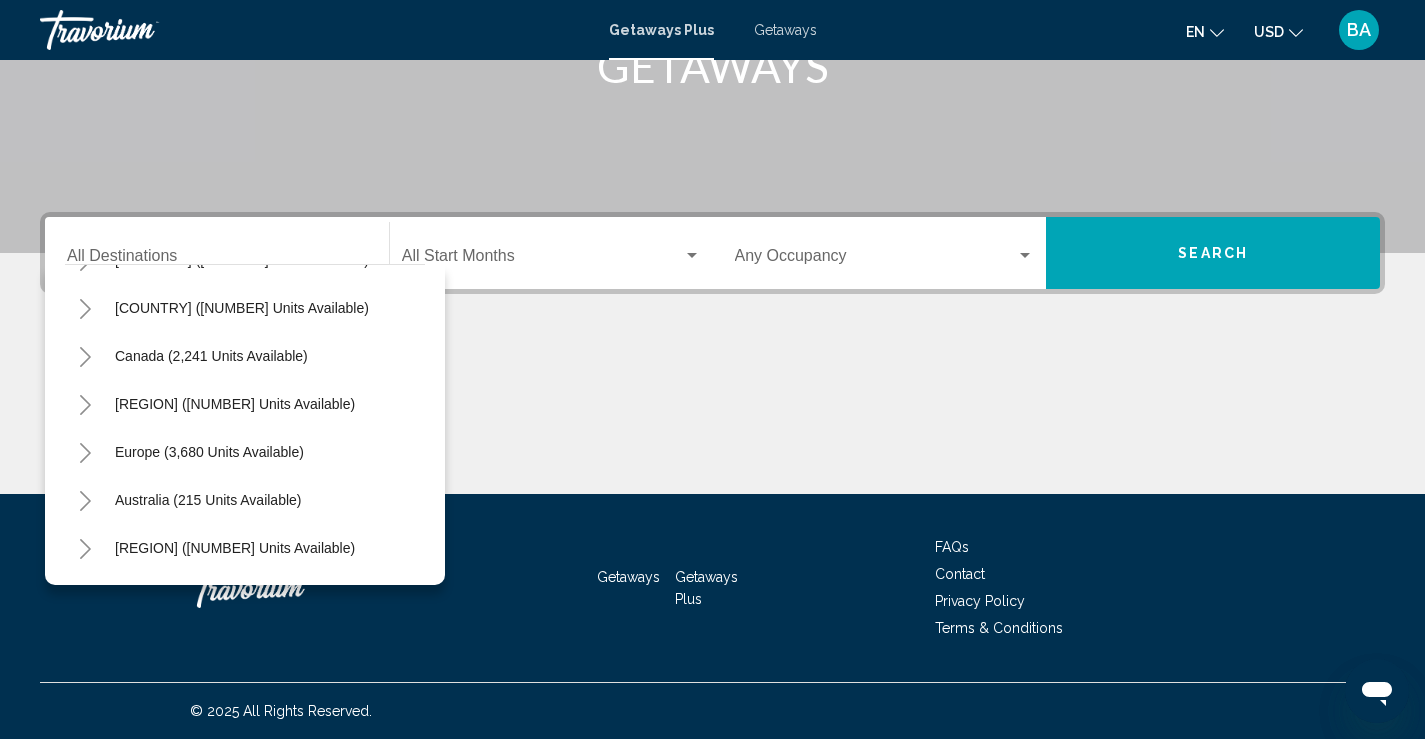 click on "Europe (3,680 units available)" at bounding box center [208, 500] 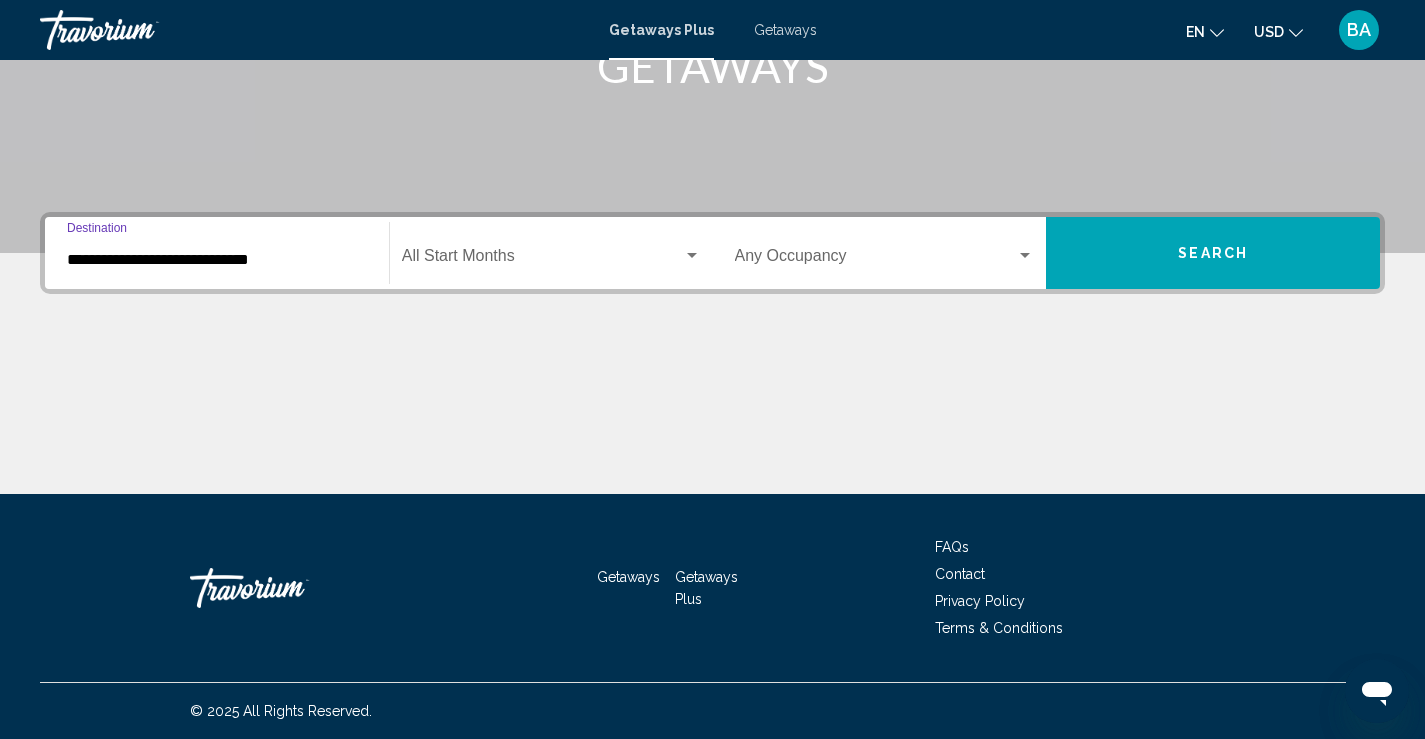 click at bounding box center (692, 256) 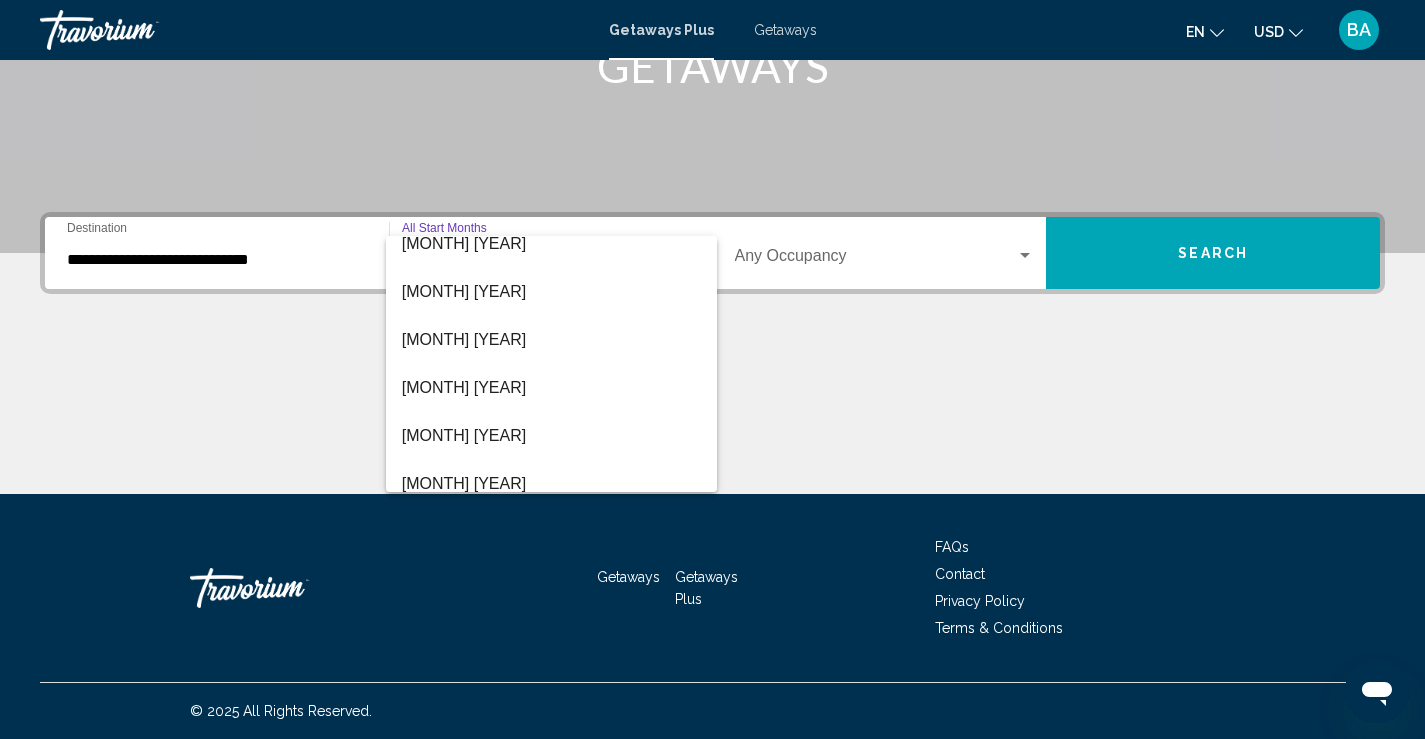 scroll, scrollTop: 300, scrollLeft: 0, axis: vertical 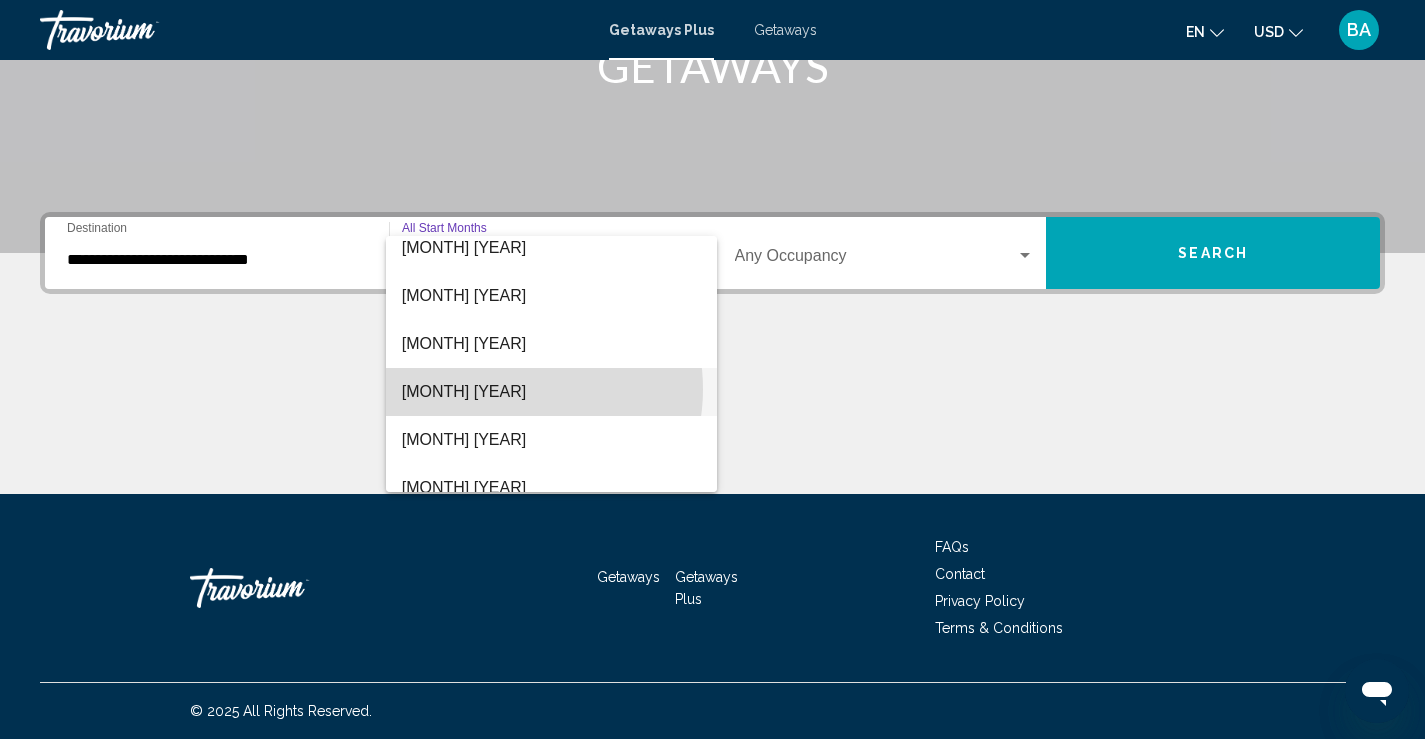 click on "[MONTH] [YEAR]" at bounding box center [551, 392] 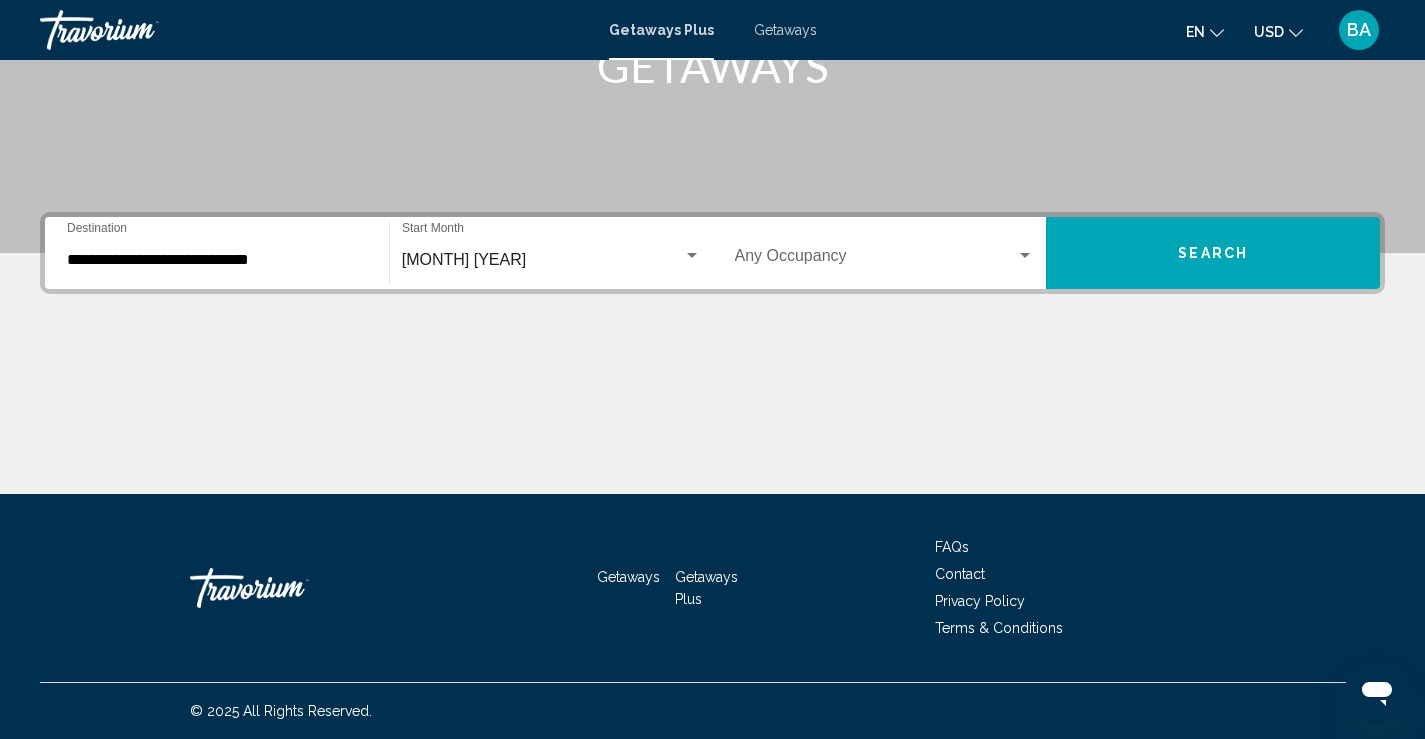 click on "Occupancy Any Occupancy" at bounding box center [885, 253] 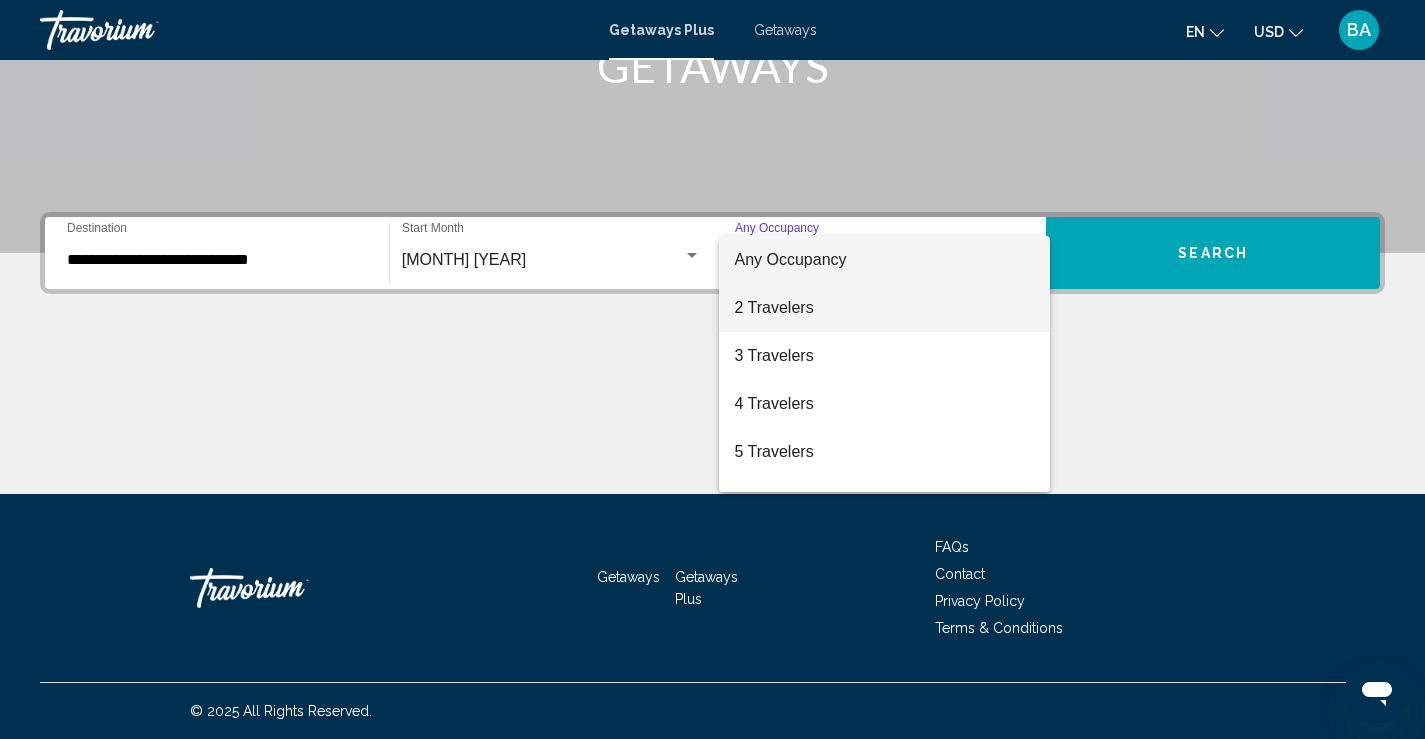 click on "2 Travelers" at bounding box center (885, 308) 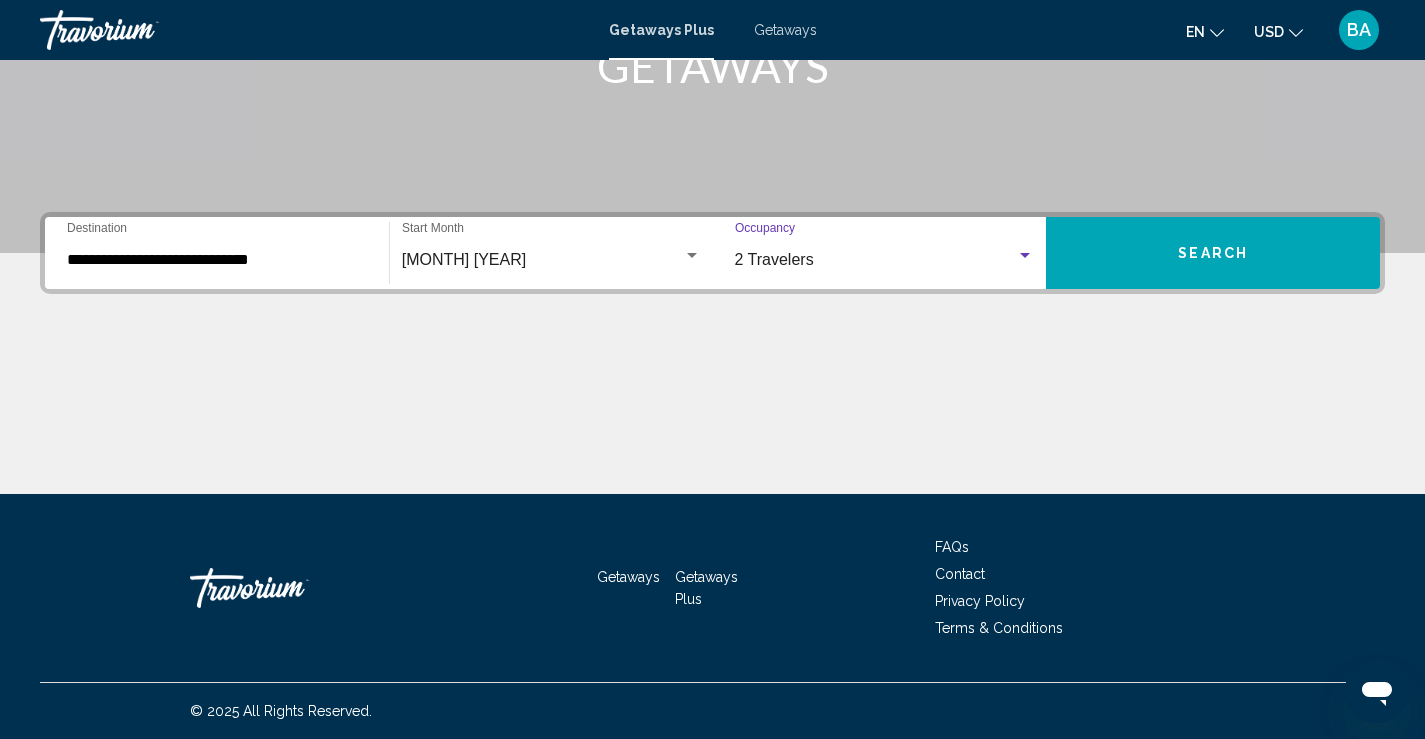 click on "Search" at bounding box center [1213, 253] 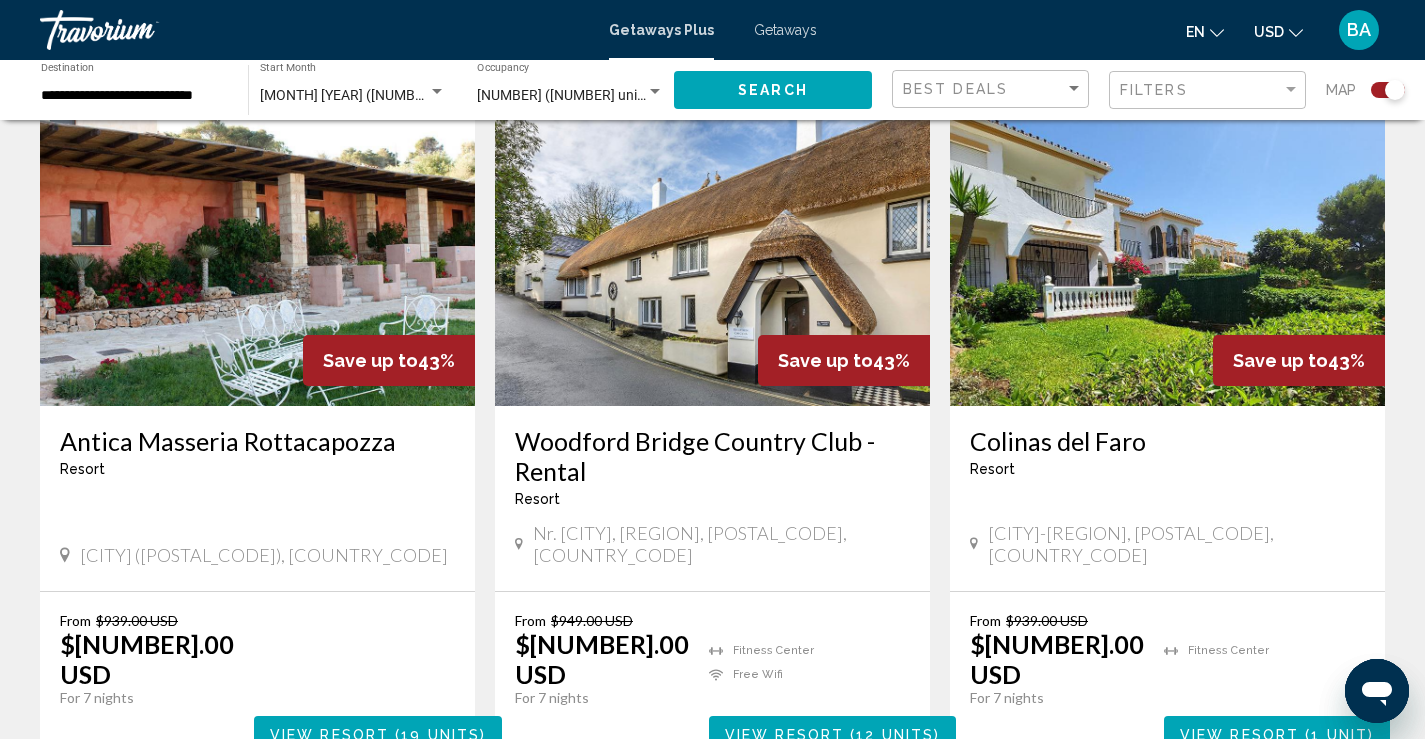 scroll, scrollTop: 721, scrollLeft: 0, axis: vertical 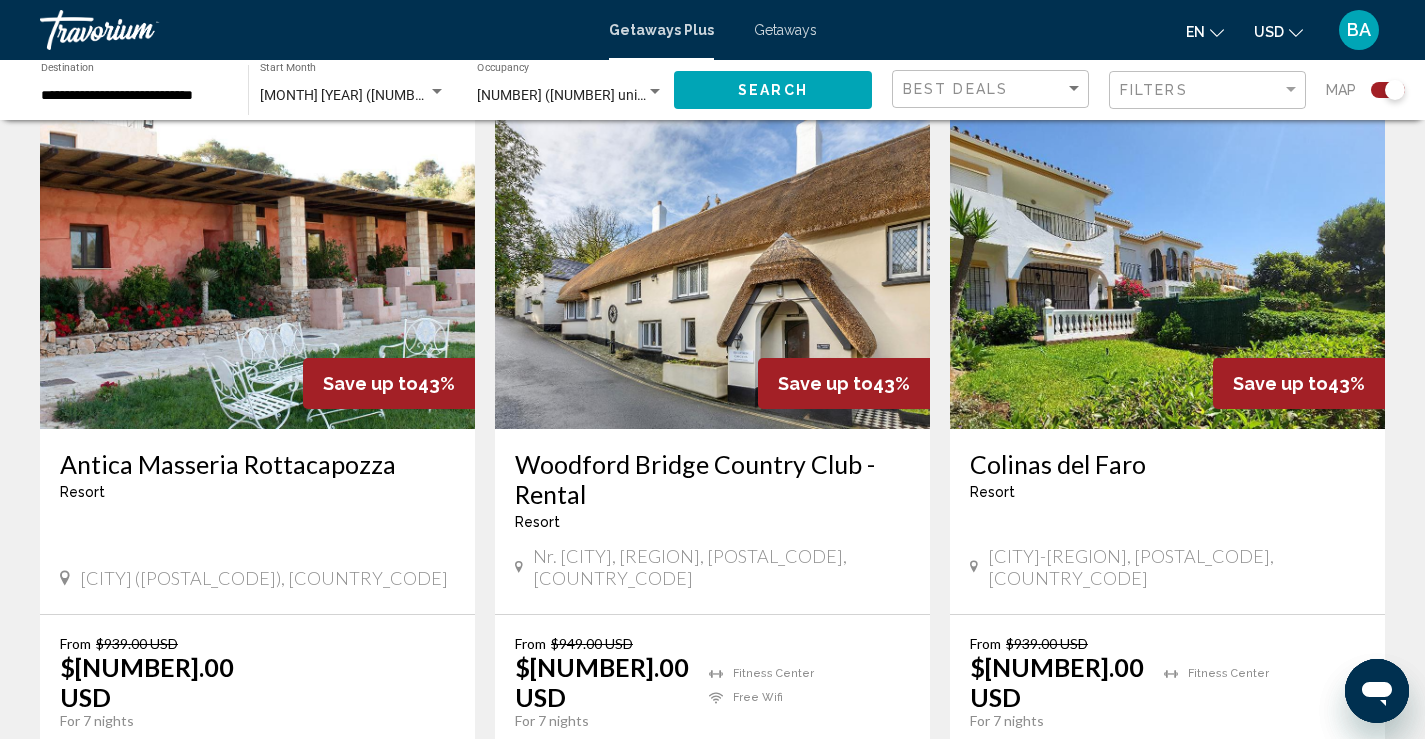 click 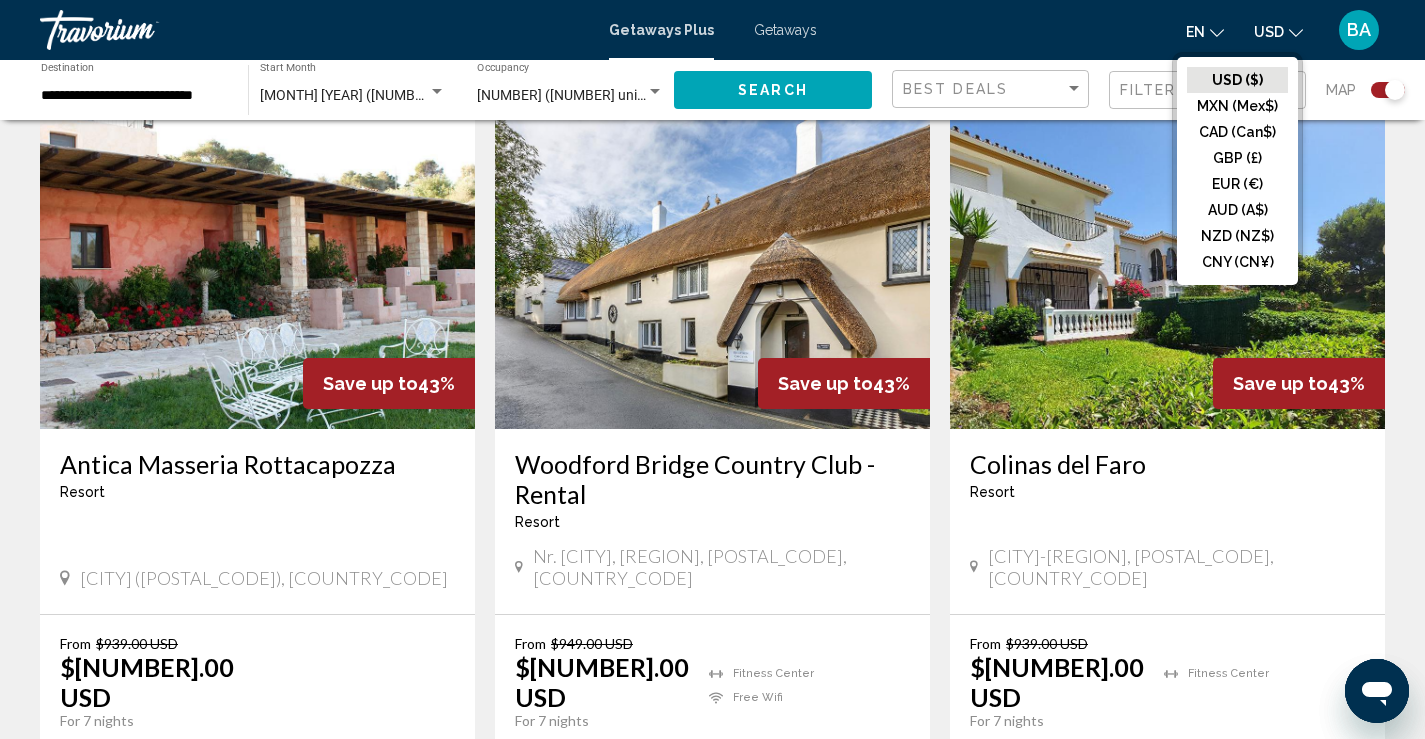 click on "CAD (Can$)" 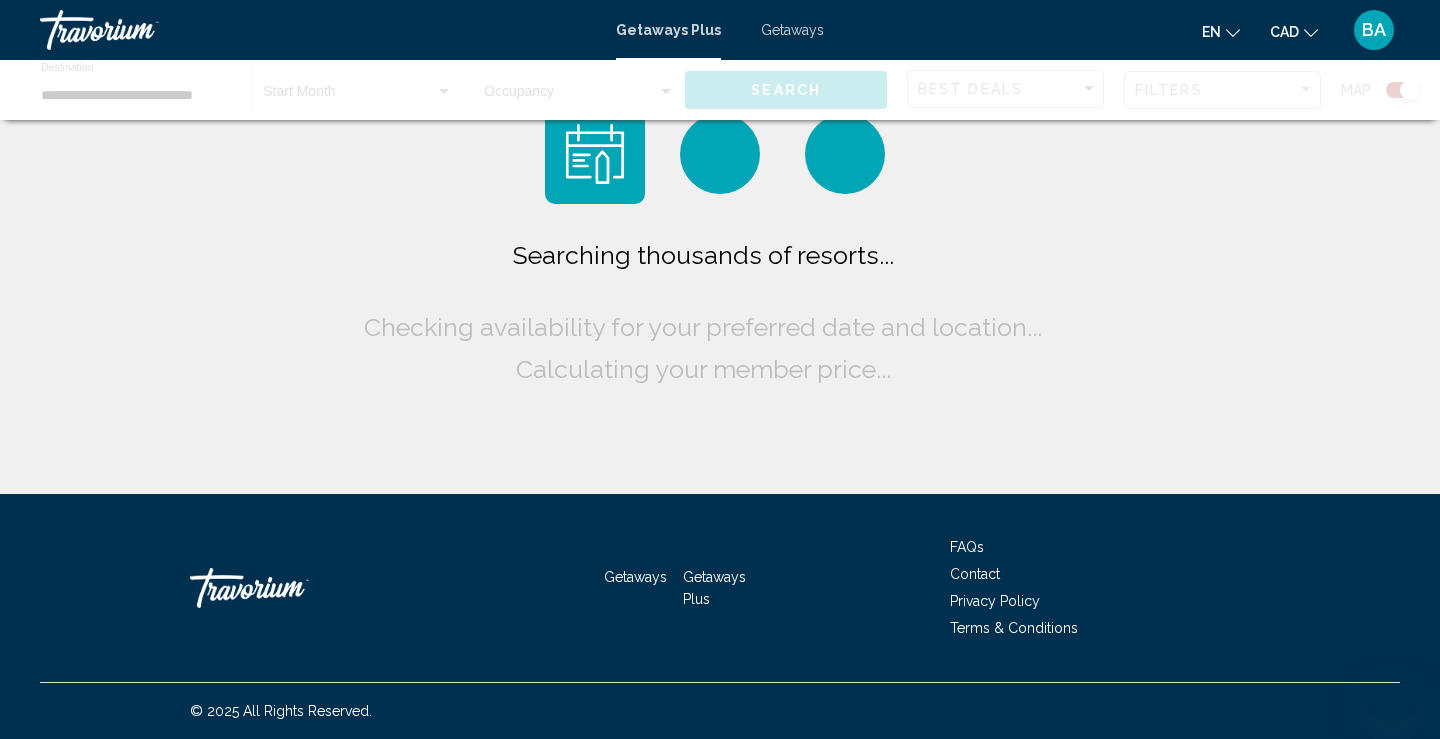 scroll, scrollTop: 0, scrollLeft: 0, axis: both 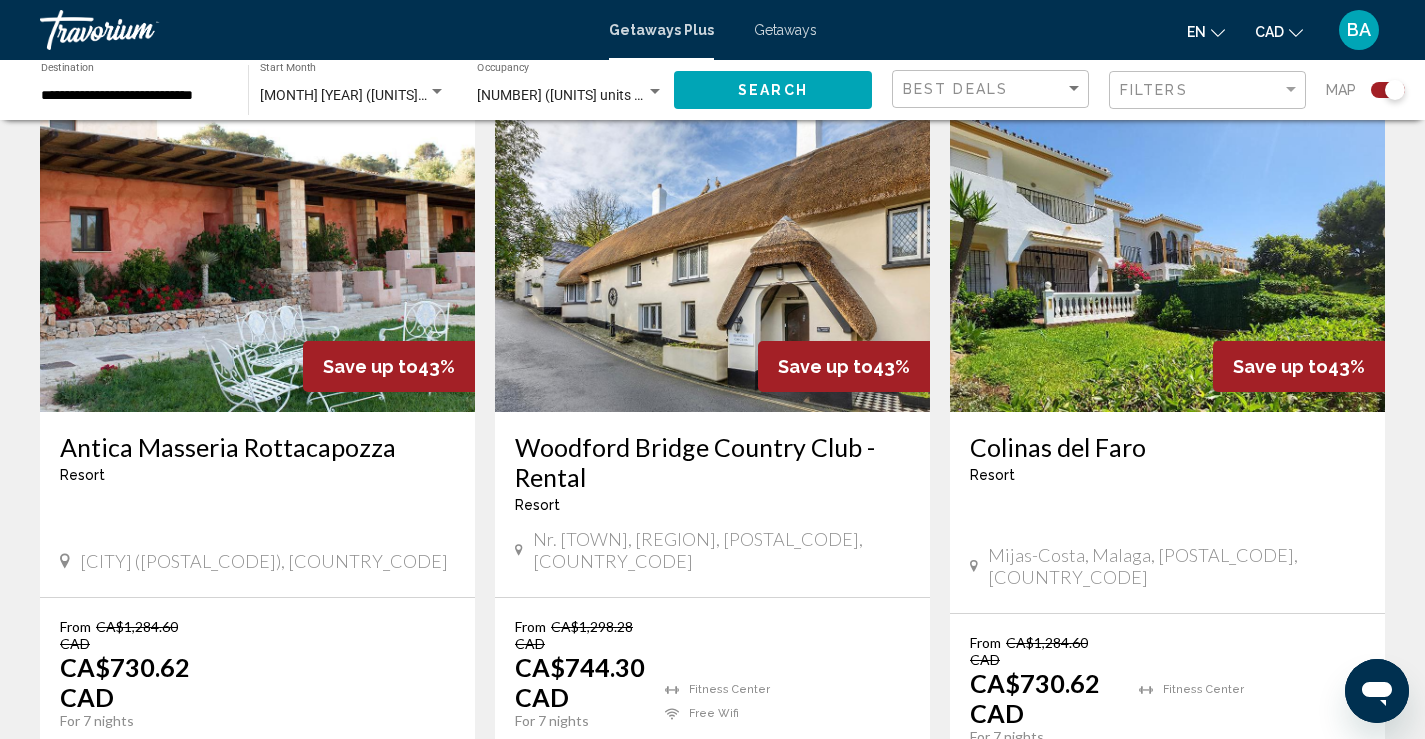click at bounding box center (1167, 252) 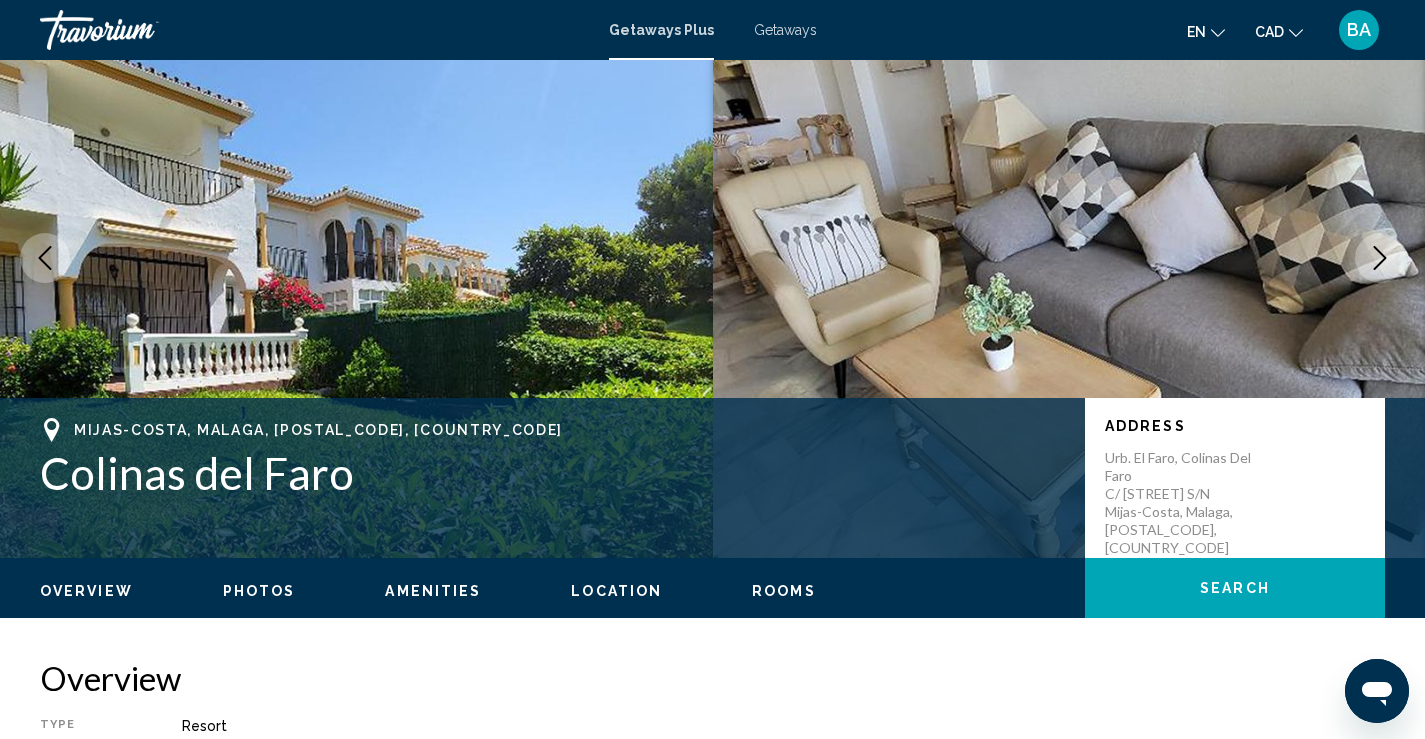 scroll, scrollTop: 100, scrollLeft: 0, axis: vertical 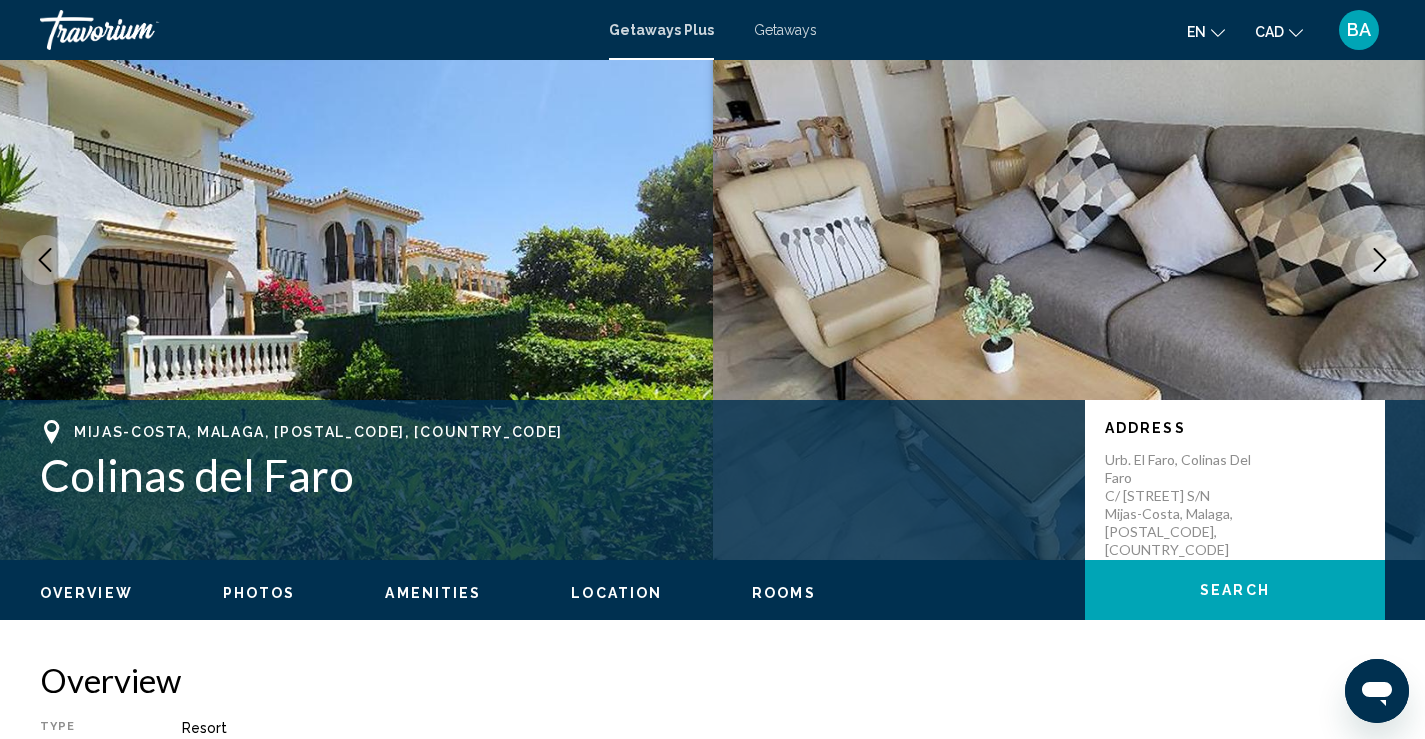 click on "Overview
Photos
Amenities
Location
Rooms
Search" 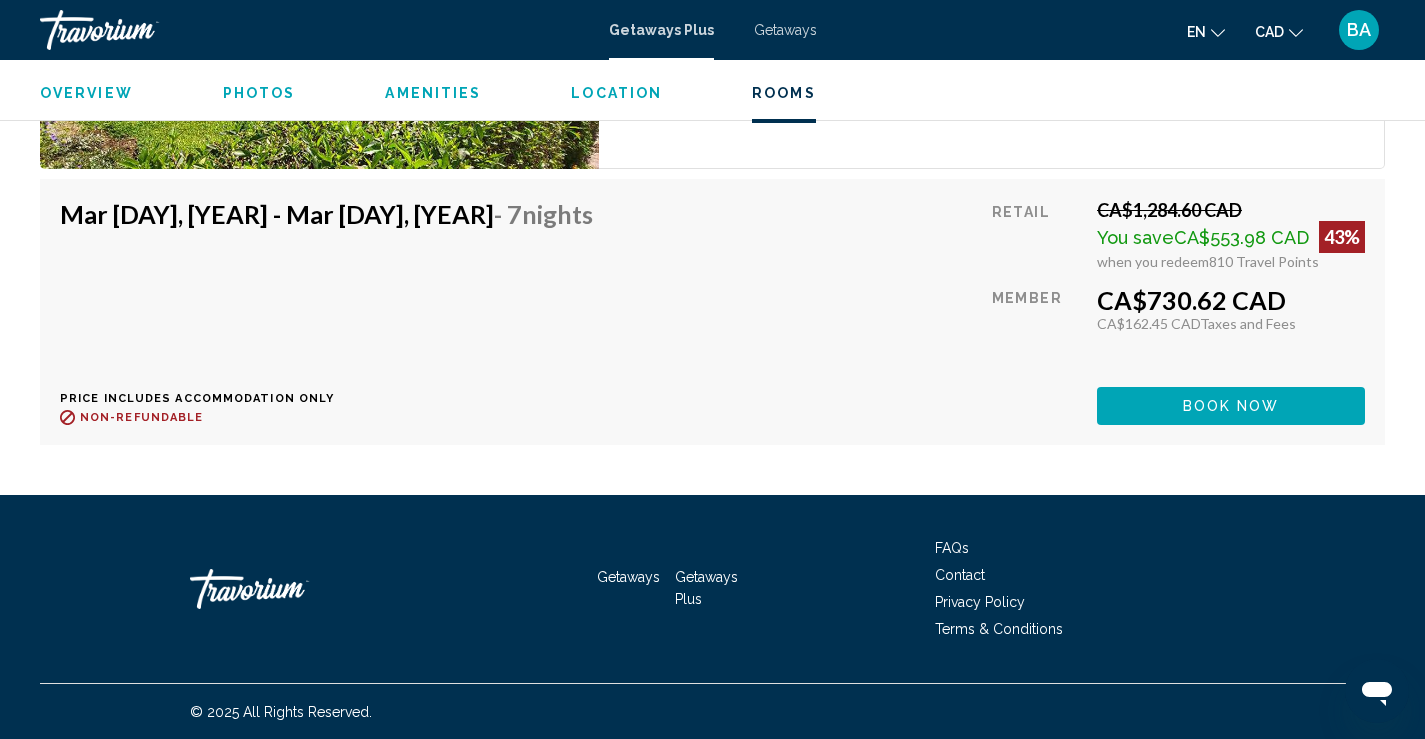scroll, scrollTop: 2973, scrollLeft: 0, axis: vertical 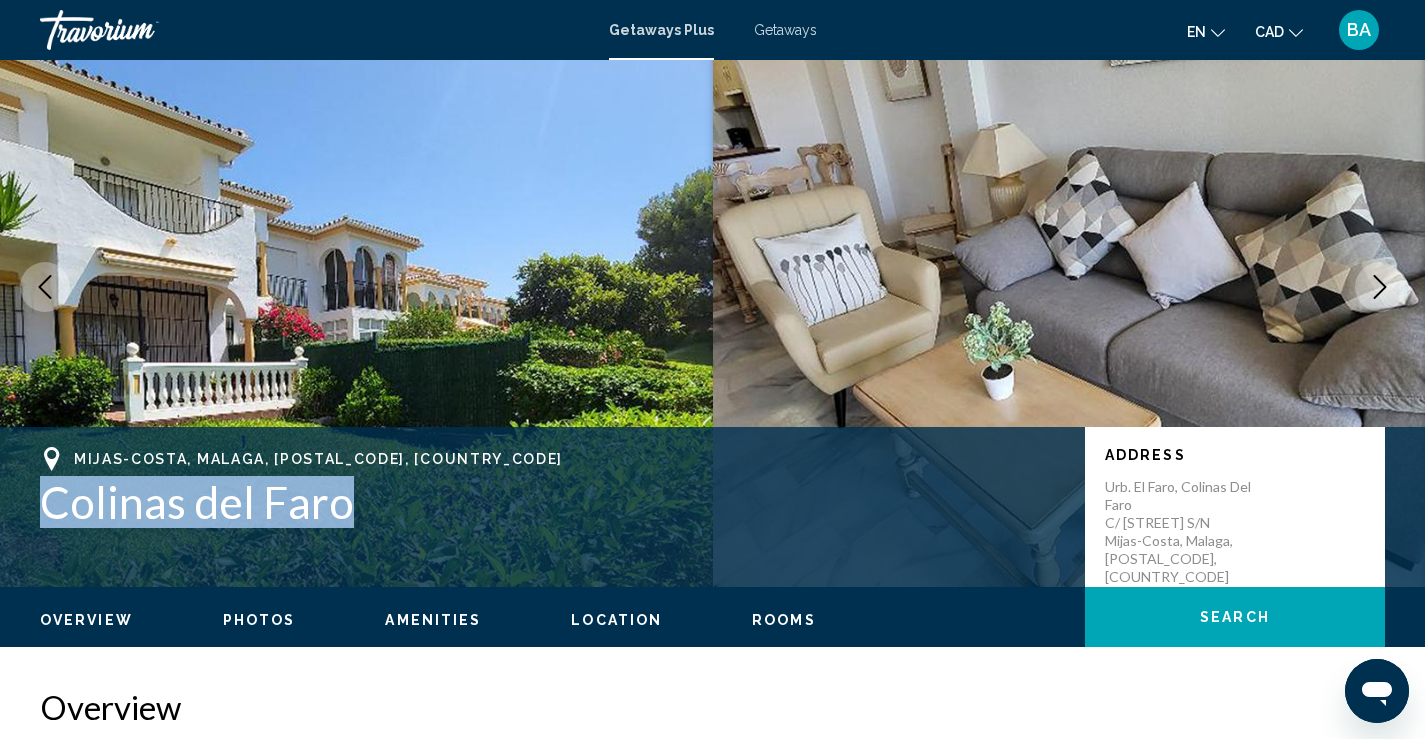 drag, startPoint x: 351, startPoint y: 502, endPoint x: 41, endPoint y: 508, distance: 310.05804 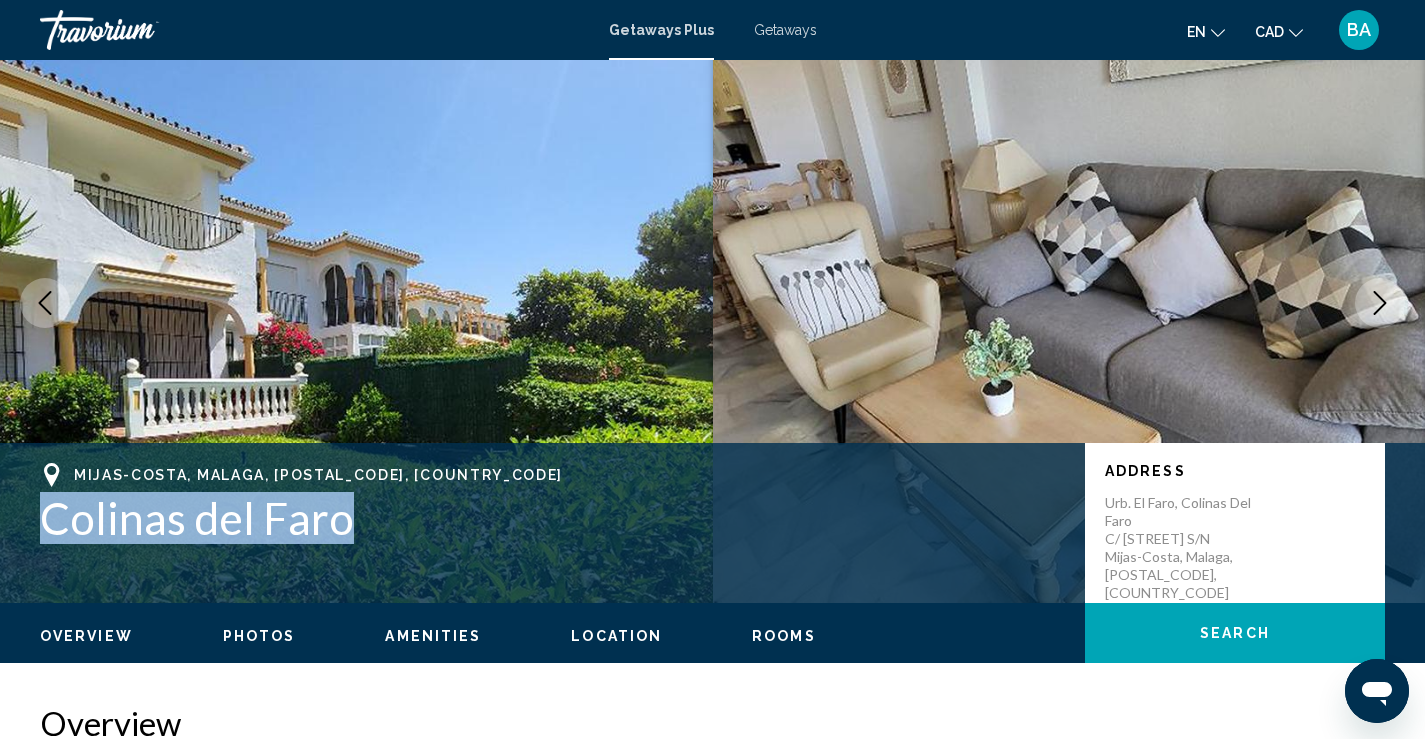 scroll, scrollTop: 0, scrollLeft: 0, axis: both 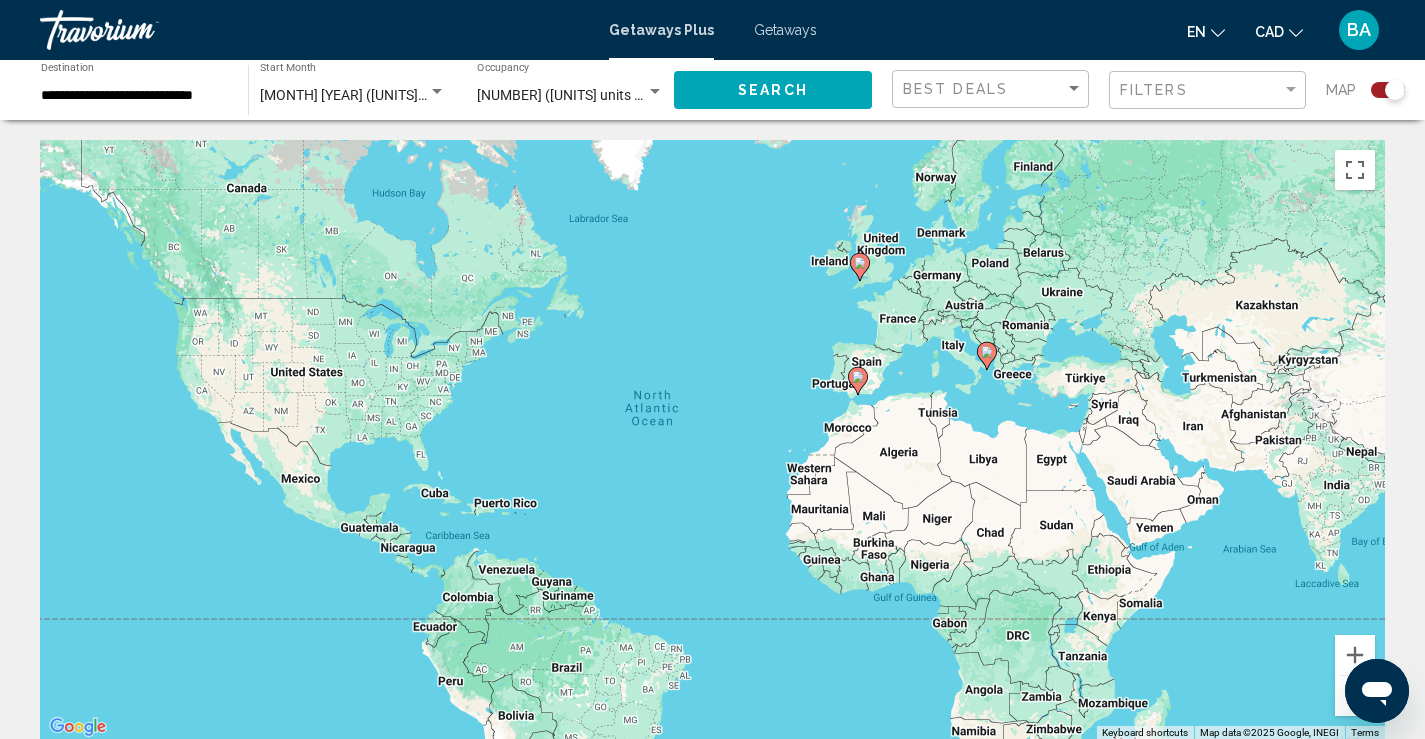 click at bounding box center (437, 91) 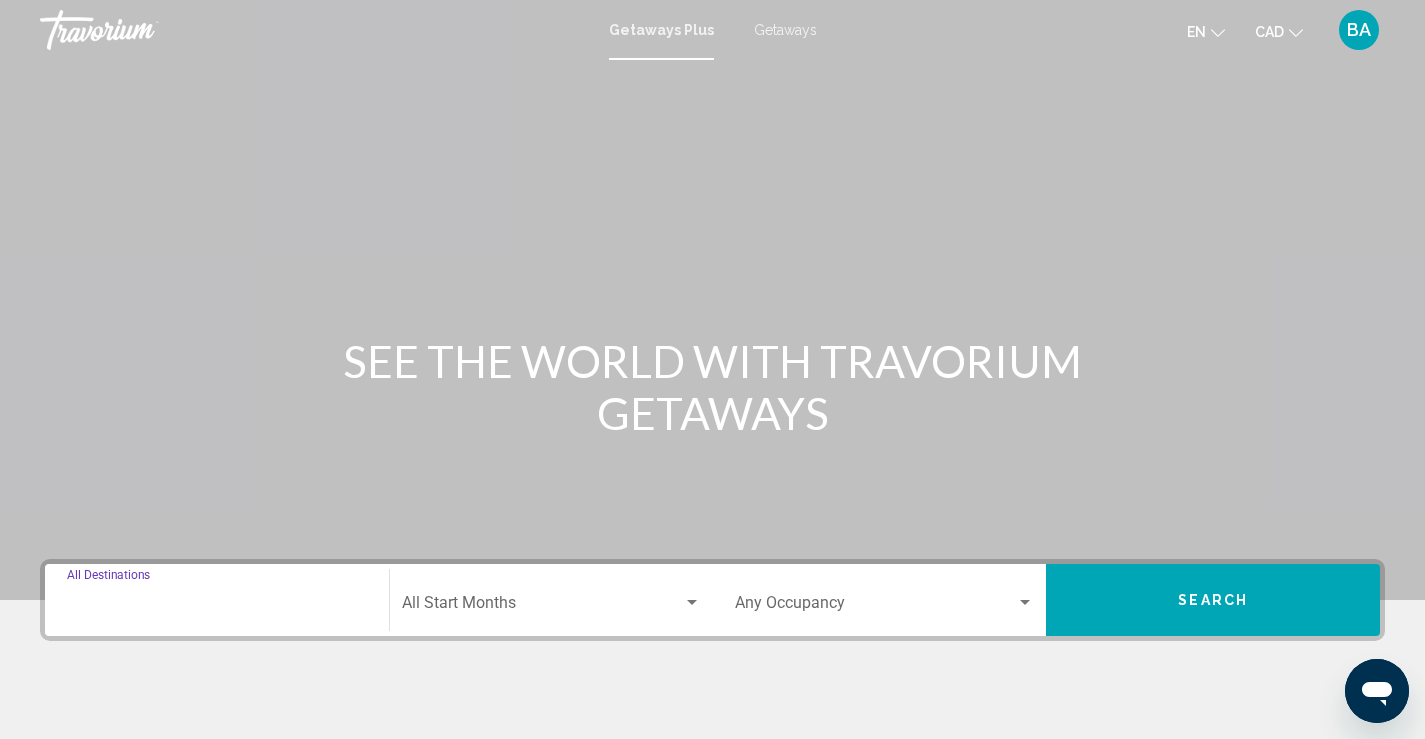 click on "Destination All Destinations" at bounding box center (217, 607) 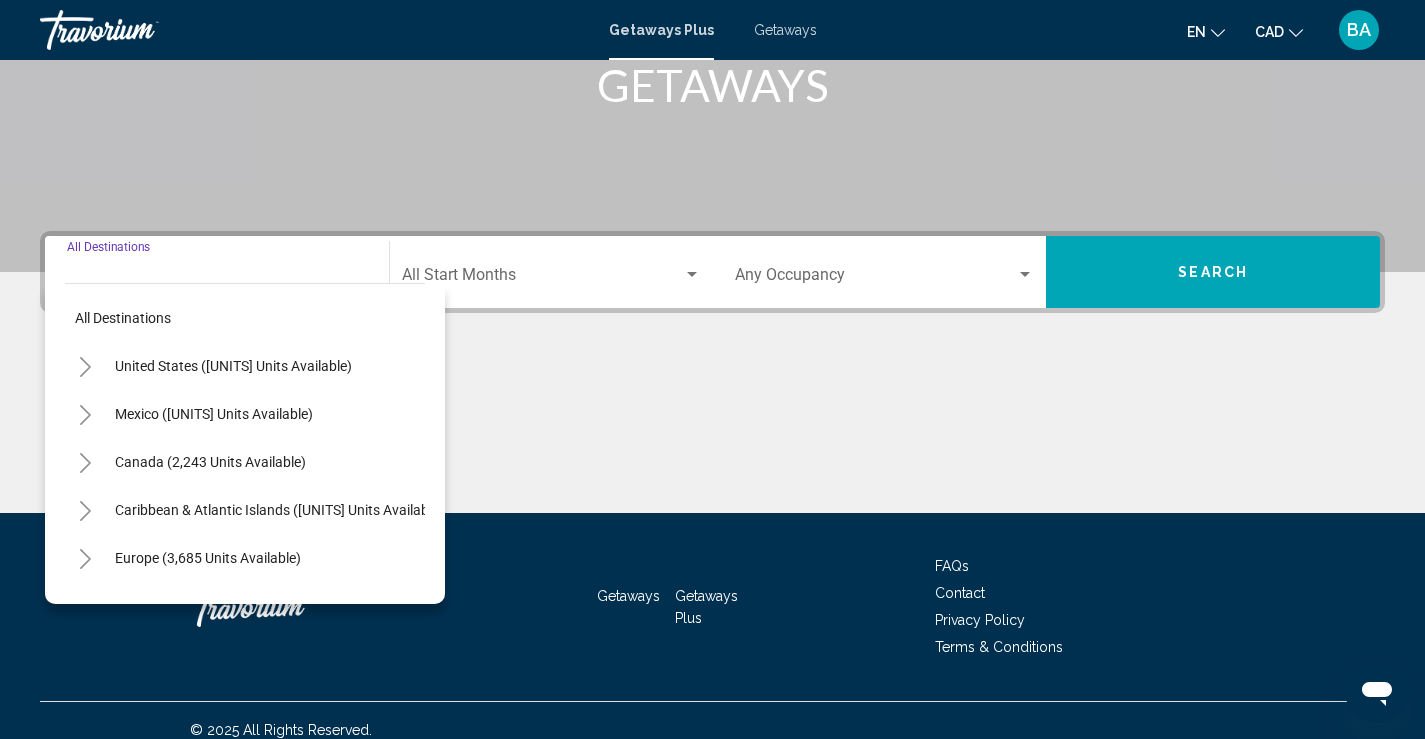scroll, scrollTop: 347, scrollLeft: 0, axis: vertical 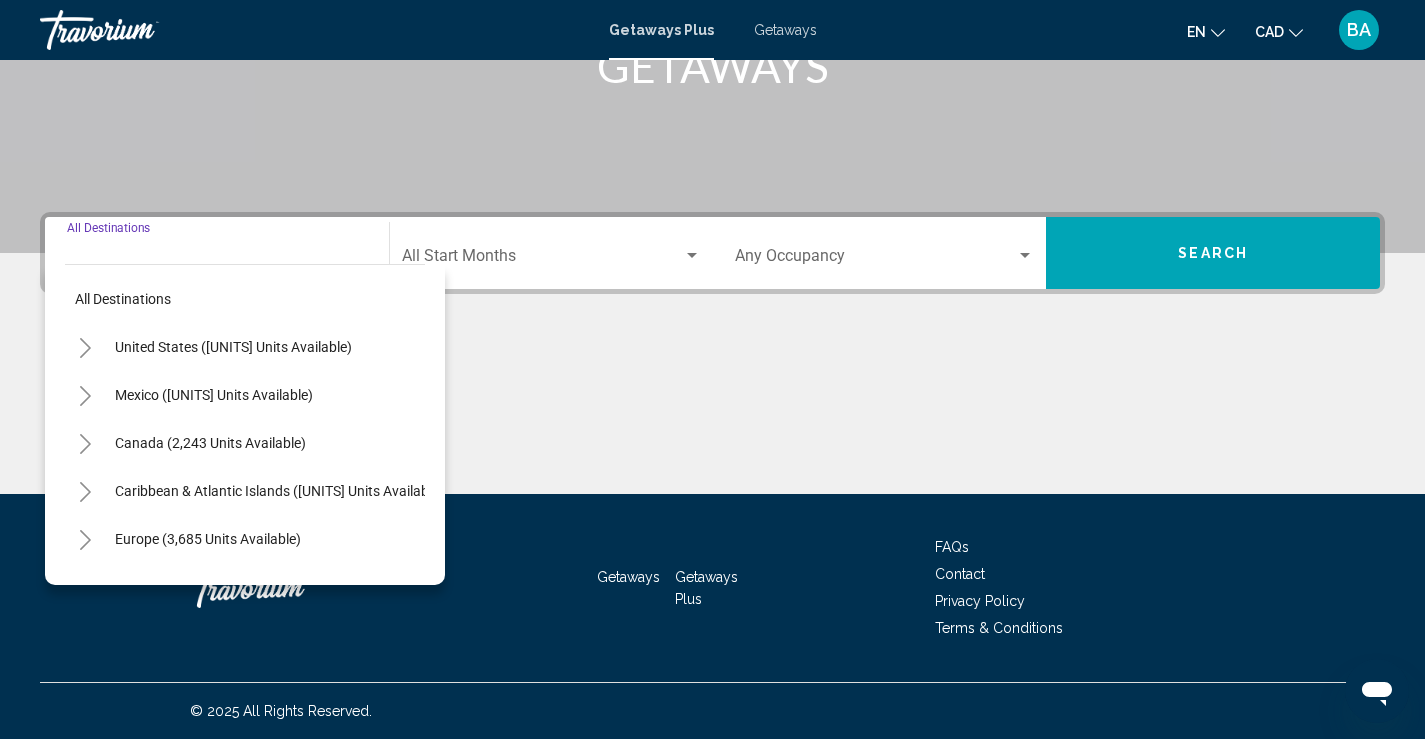click on "Europe (3,685 units available)" at bounding box center [208, 587] 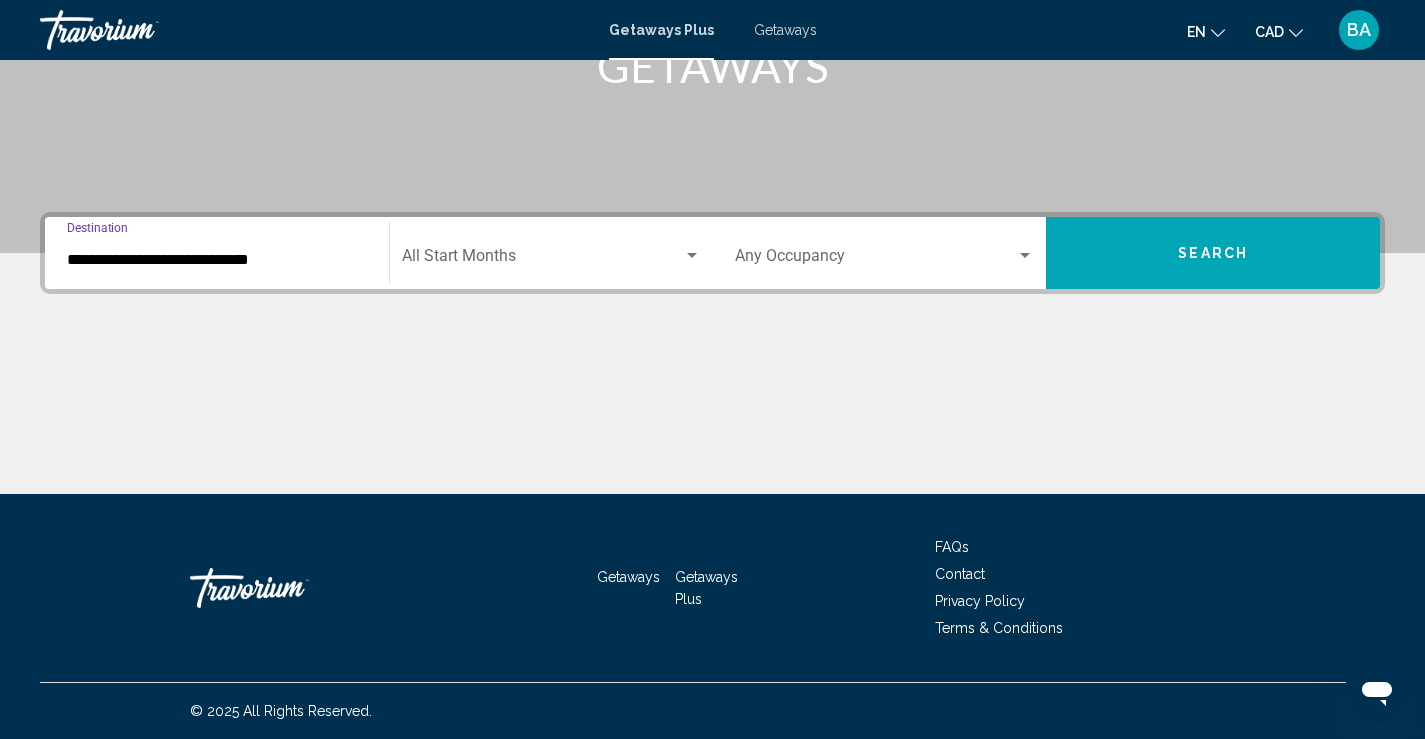 click at bounding box center (692, 256) 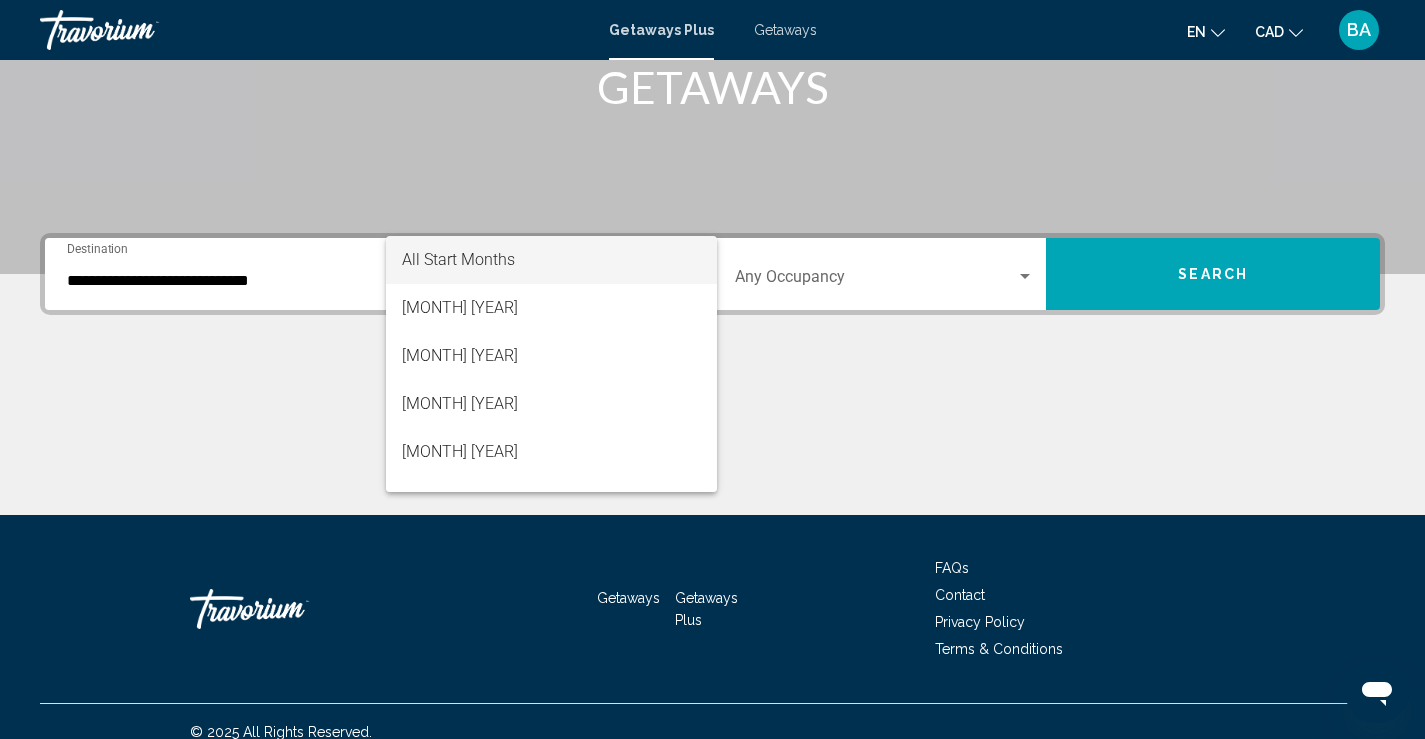 scroll, scrollTop: 347, scrollLeft: 0, axis: vertical 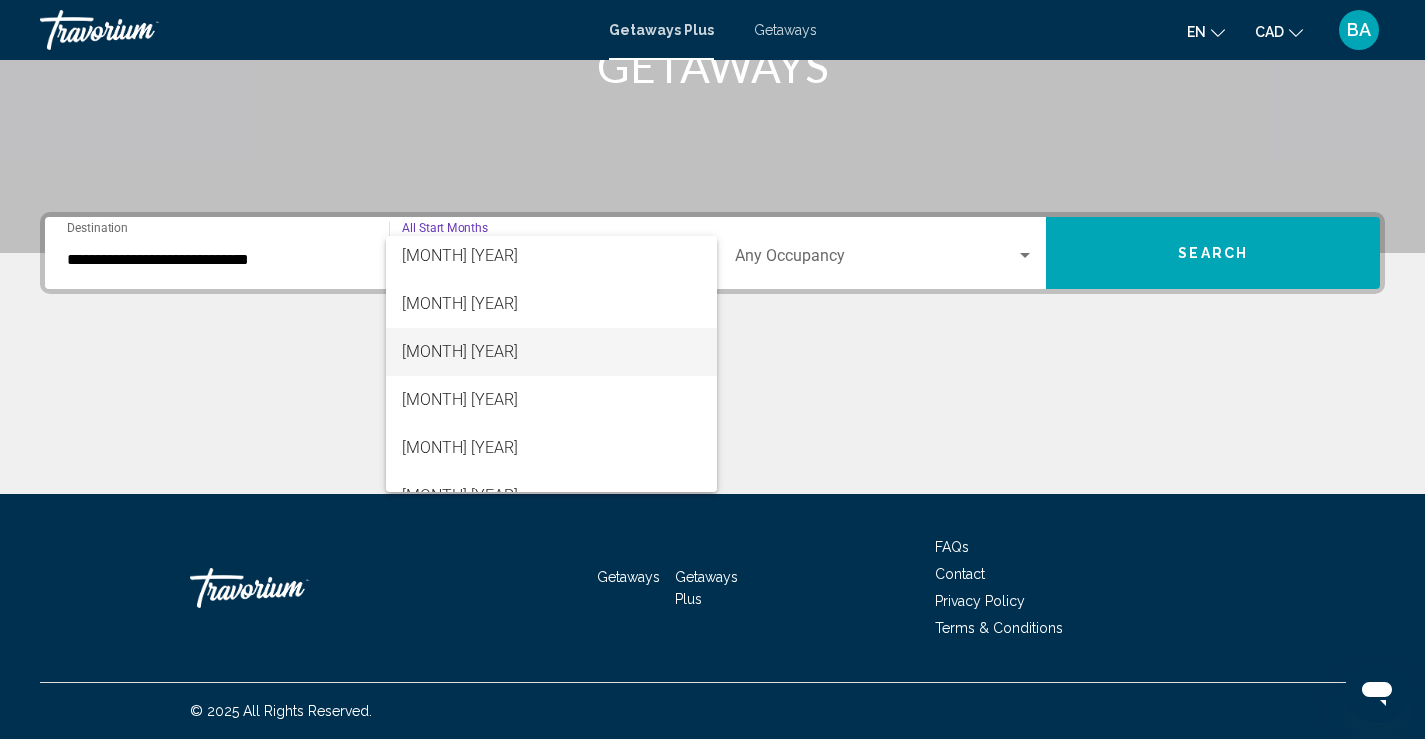 click on "[MONTH] [YEAR]" at bounding box center [551, 352] 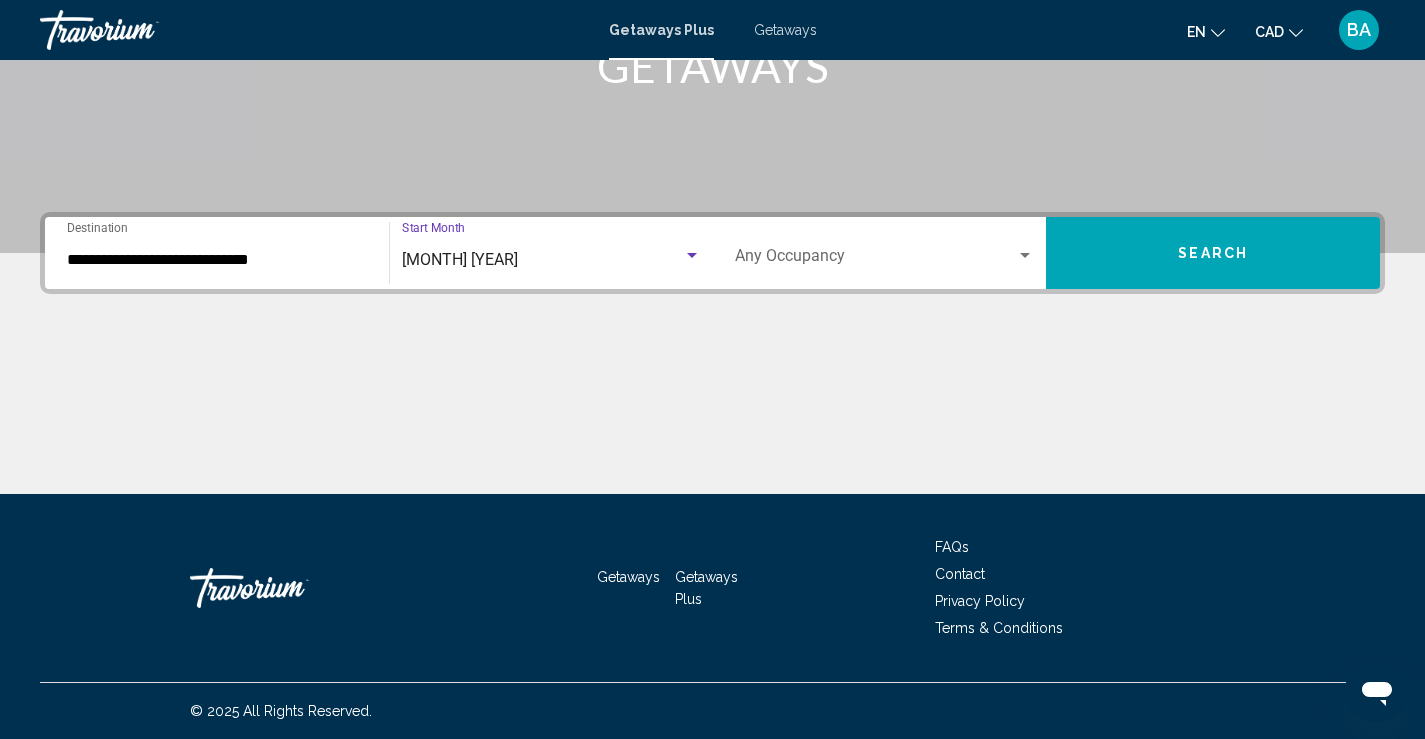 click at bounding box center [1025, 256] 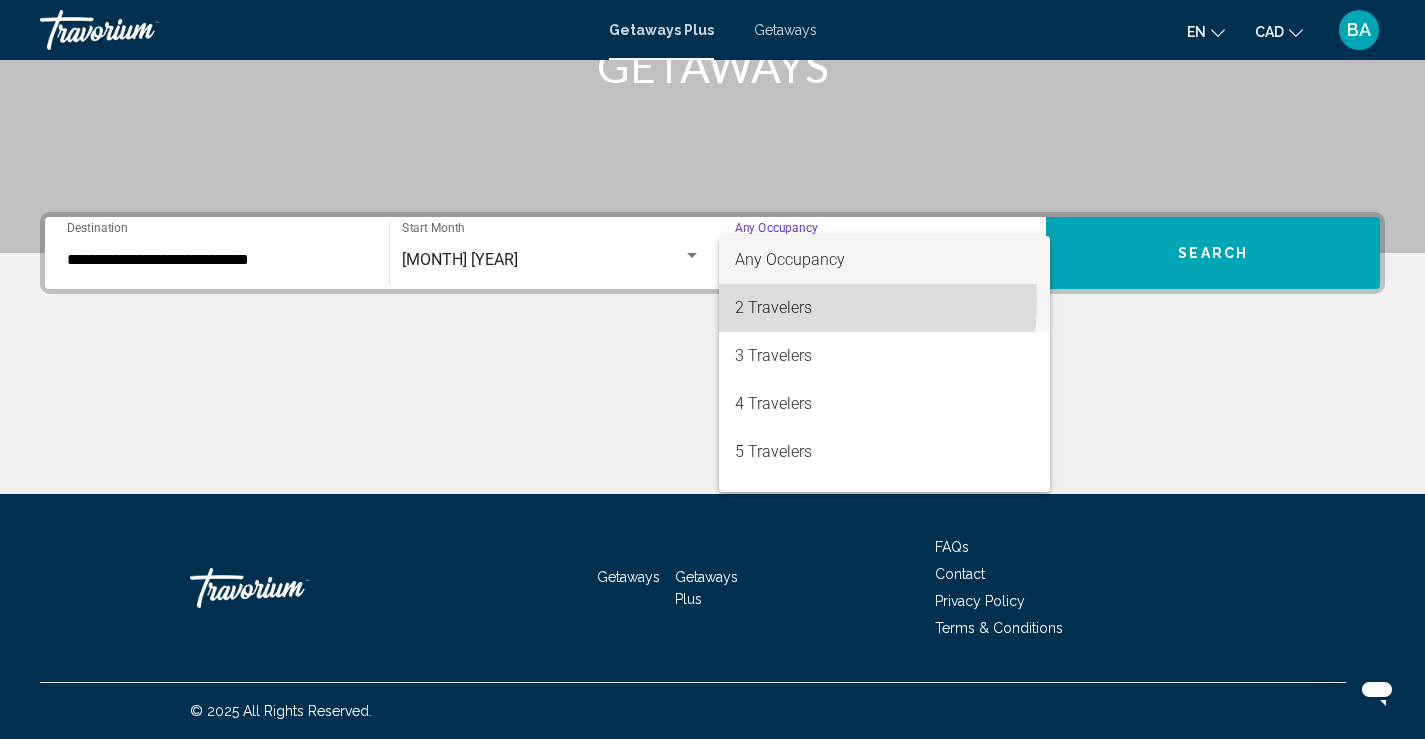click on "2 Travelers" at bounding box center [885, 308] 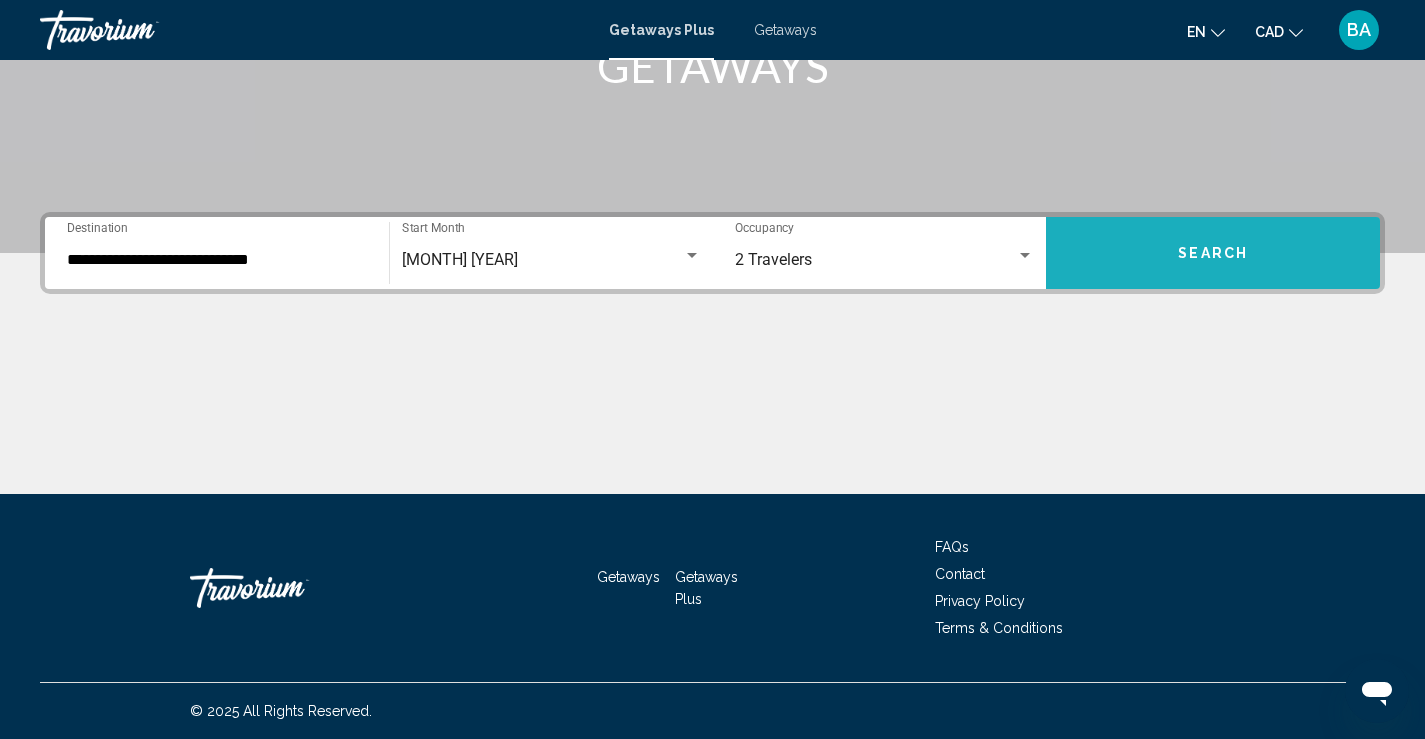 click on "Search" at bounding box center [1213, 254] 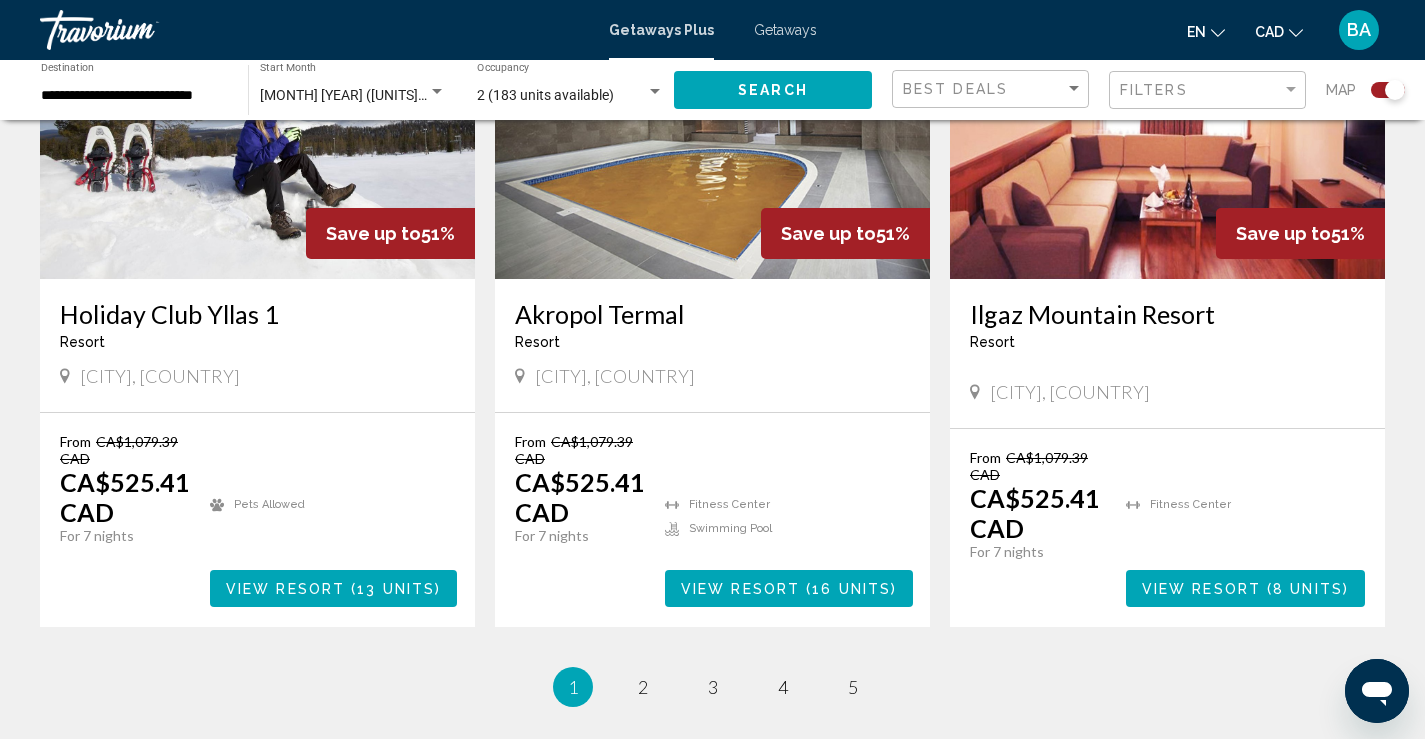 scroll, scrollTop: 3000, scrollLeft: 0, axis: vertical 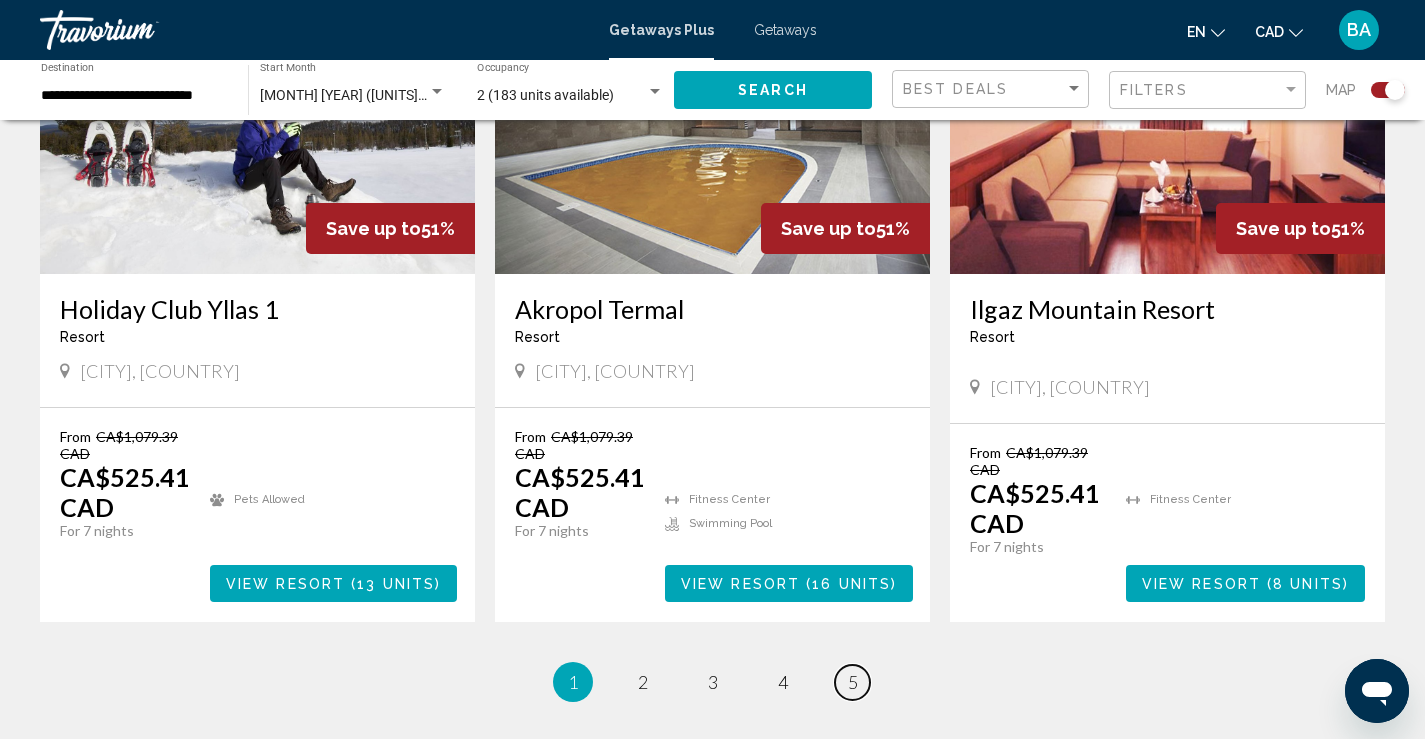 click on "5" at bounding box center (853, 682) 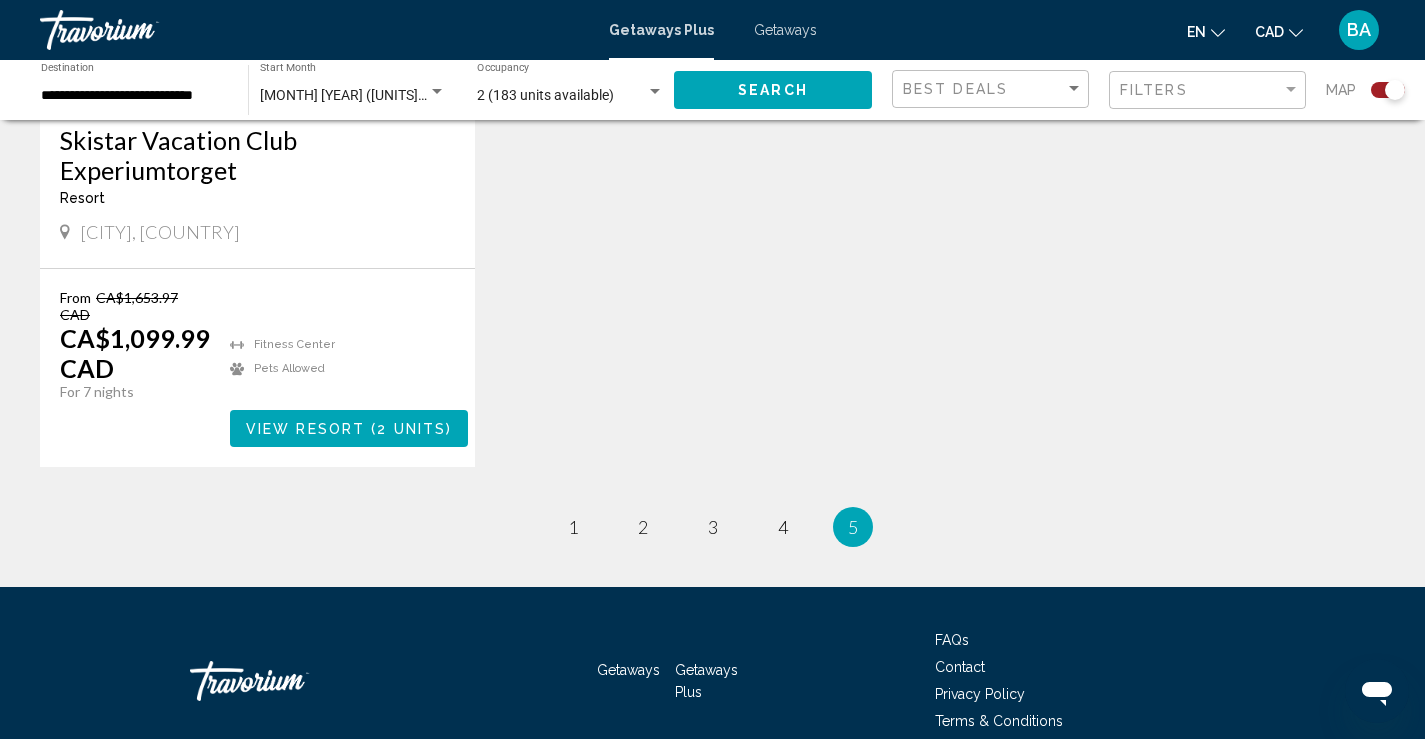 scroll, scrollTop: 1138, scrollLeft: 0, axis: vertical 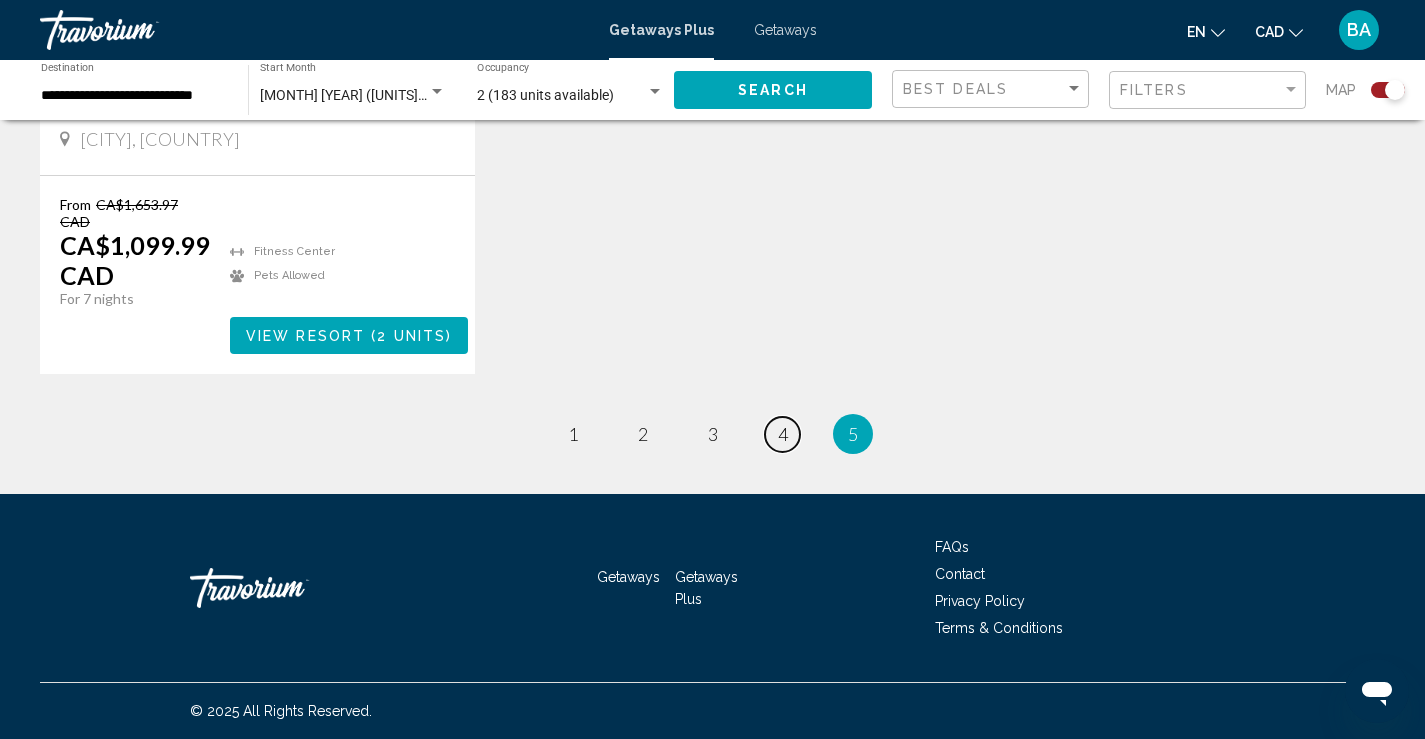 click on "4" at bounding box center [783, 434] 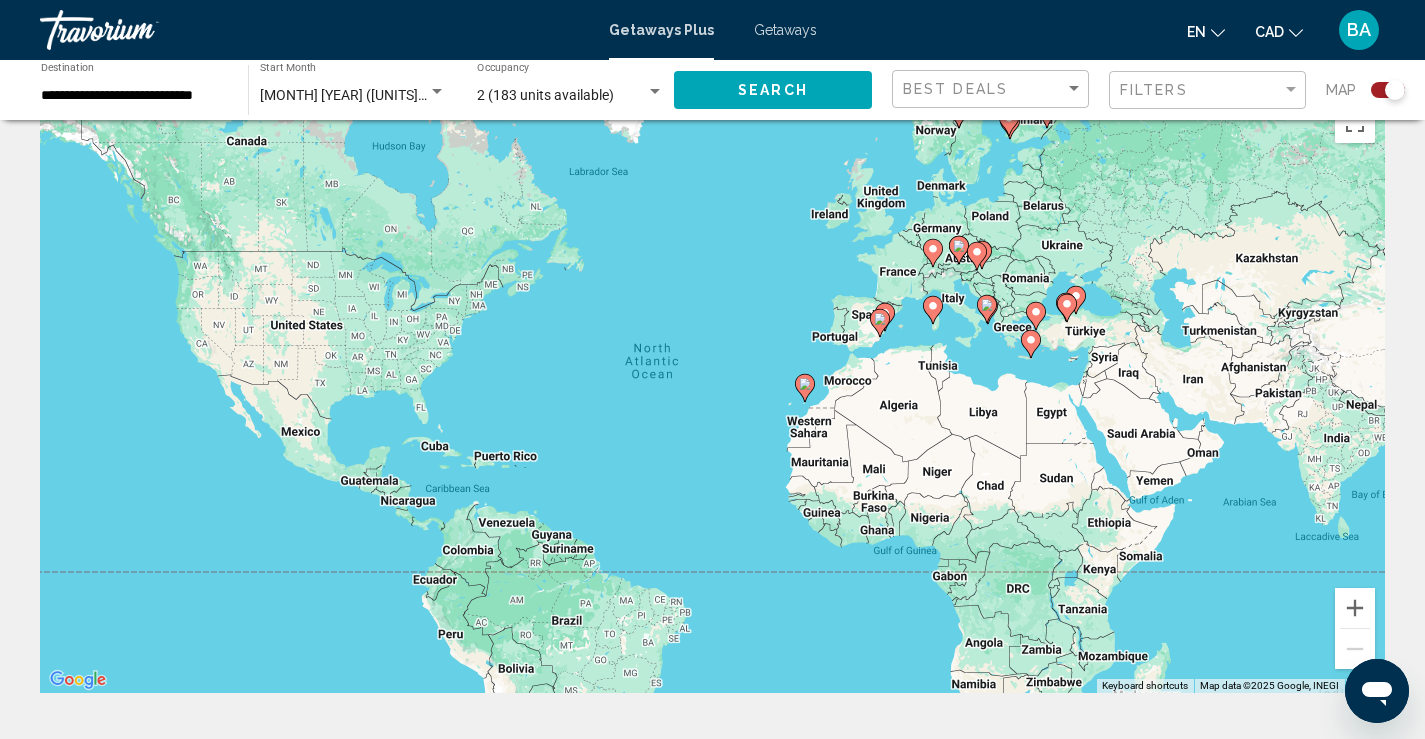 scroll, scrollTop: 0, scrollLeft: 0, axis: both 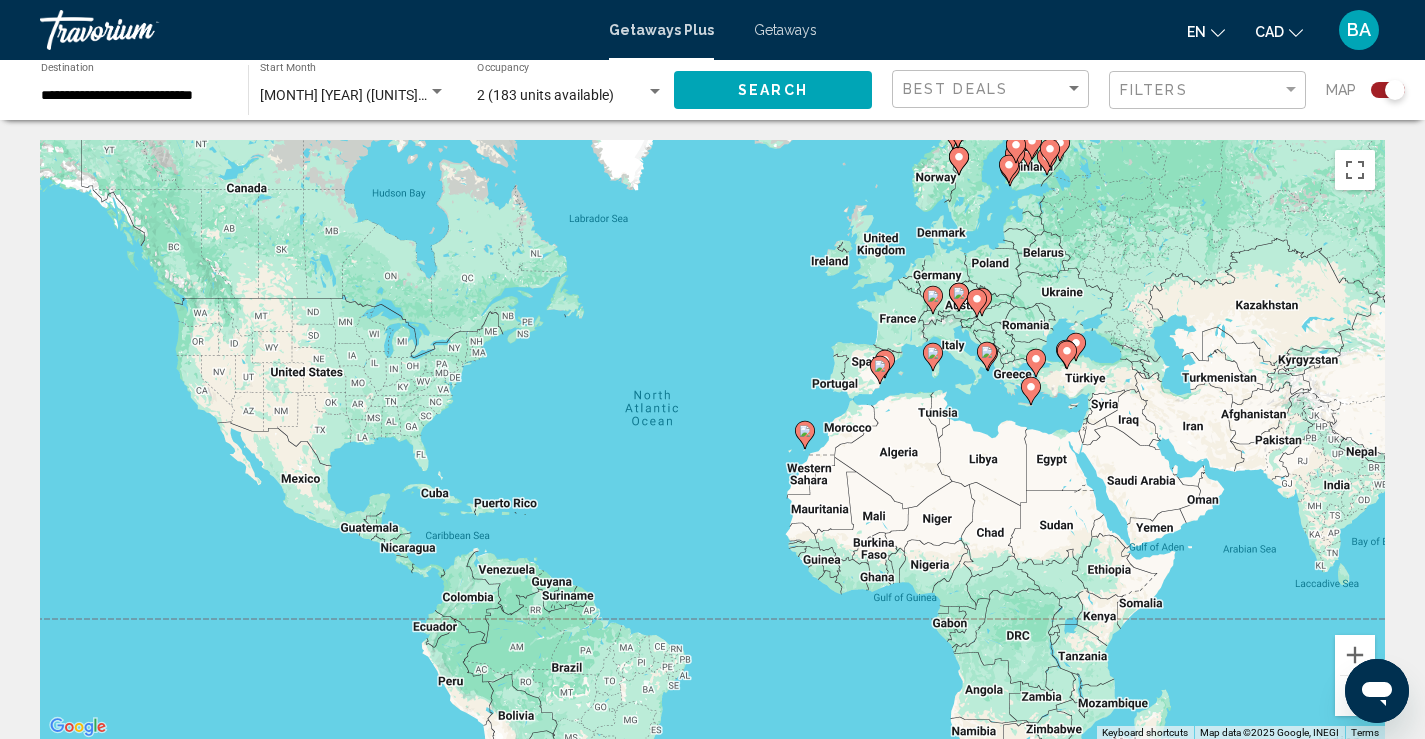 click on "**********" at bounding box center [134, 96] 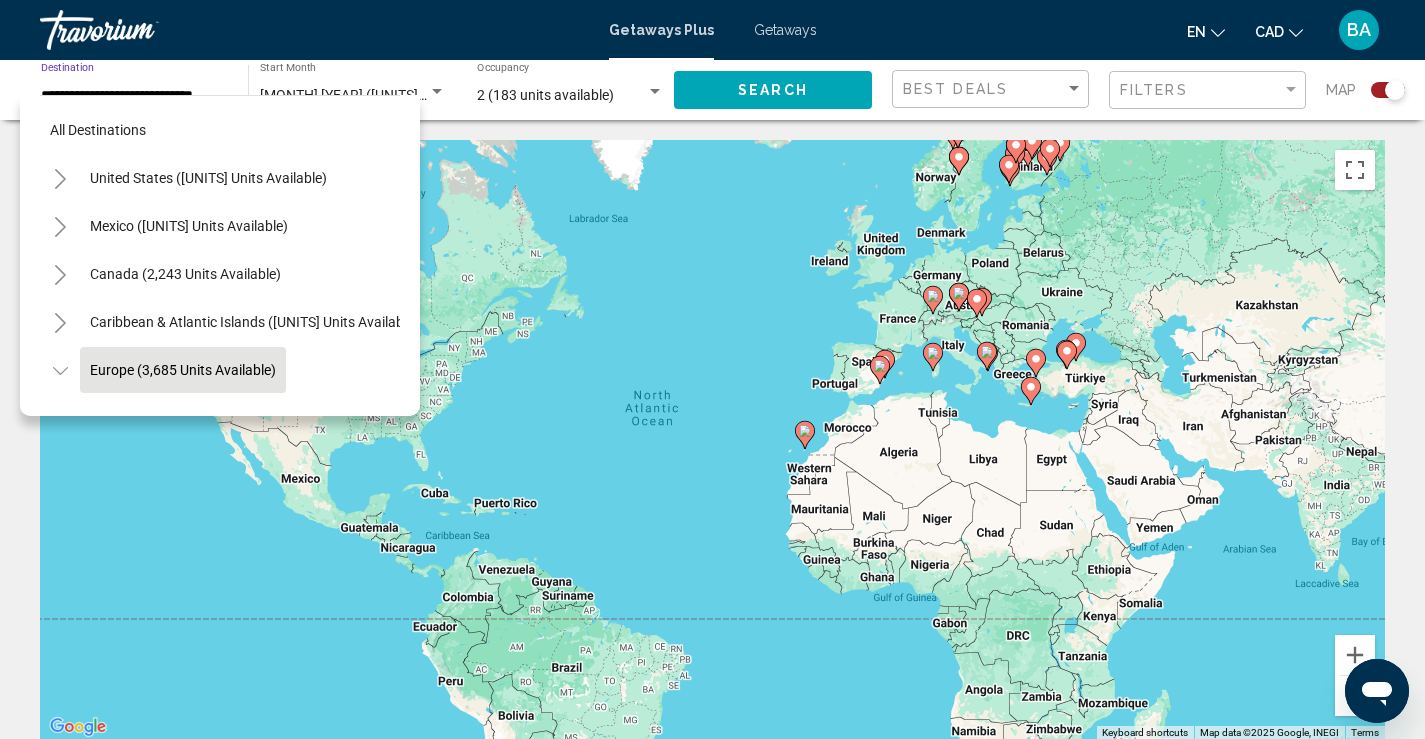 scroll, scrollTop: 126, scrollLeft: 0, axis: vertical 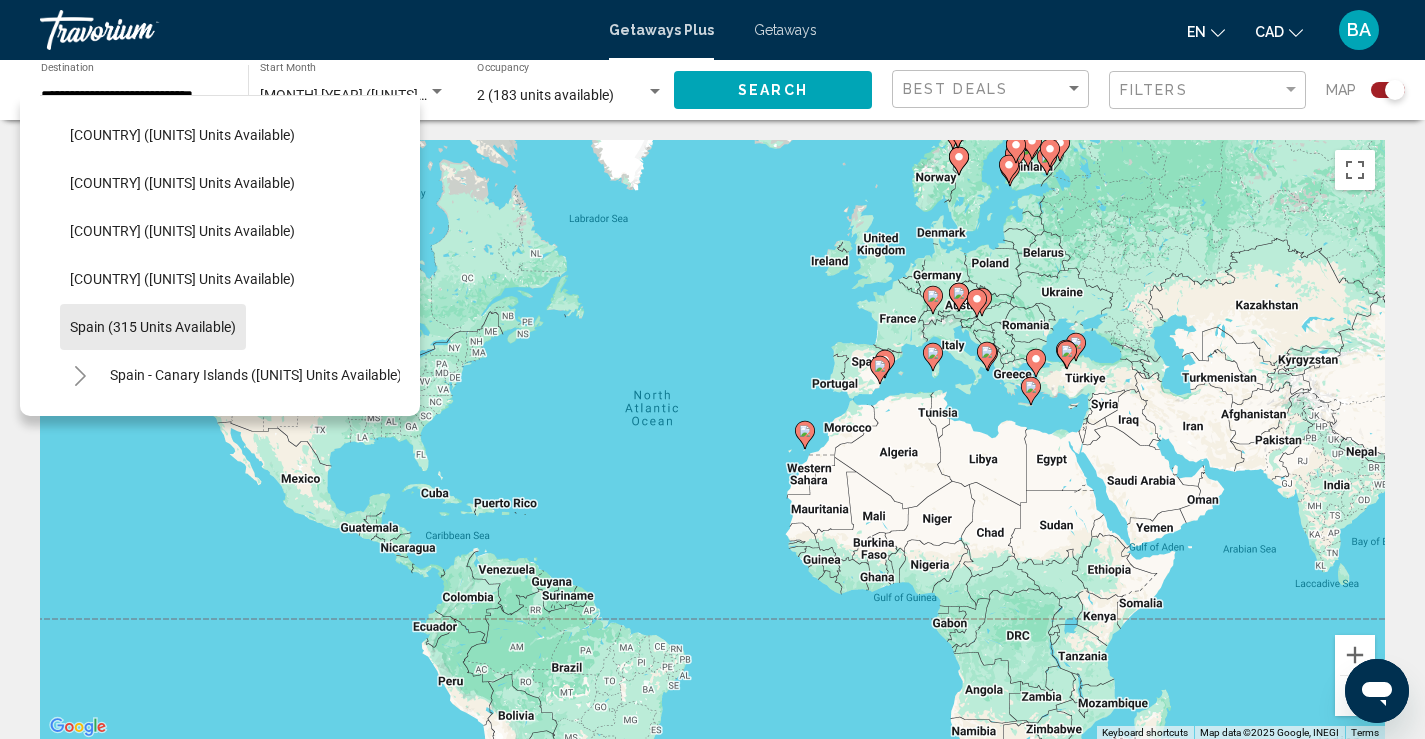 click on "Spain (315 units available)" 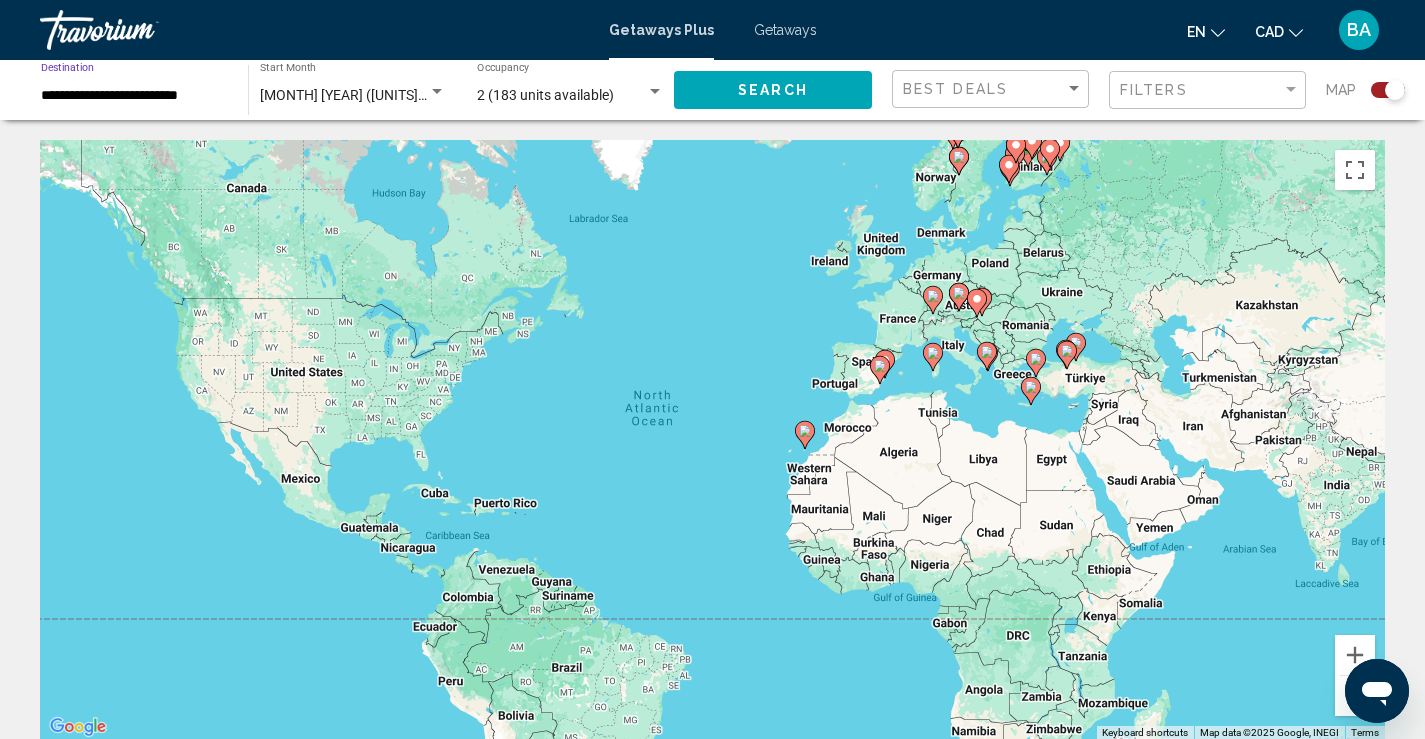 click on "Search" 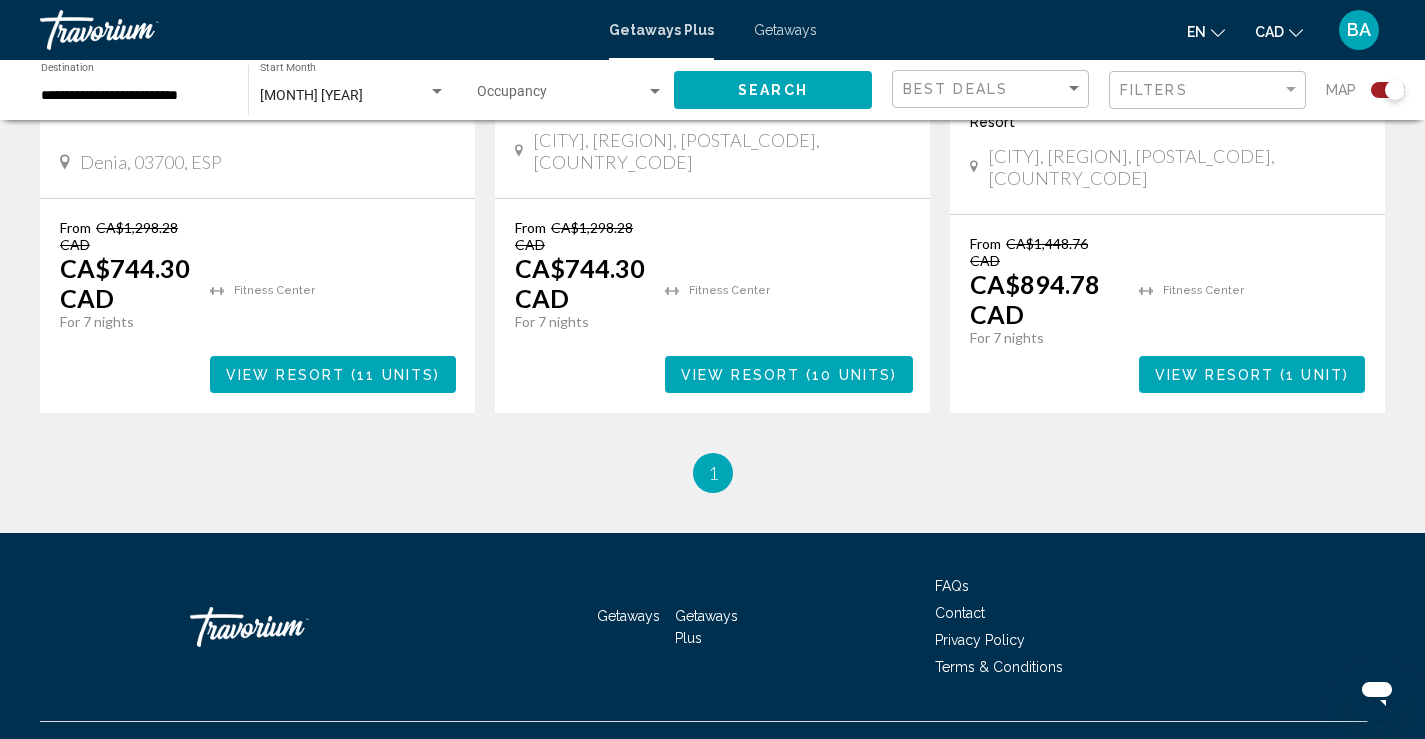 scroll, scrollTop: 921, scrollLeft: 0, axis: vertical 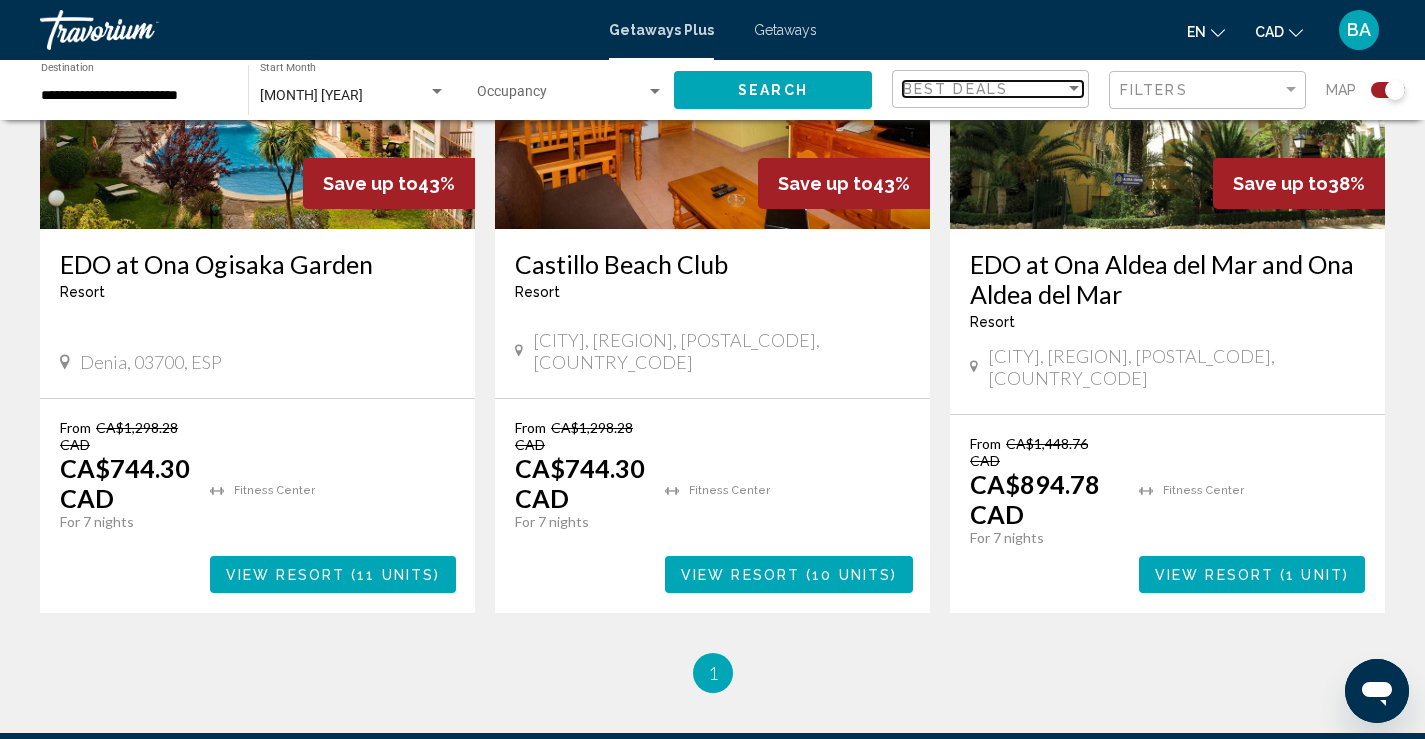 click at bounding box center (1074, 89) 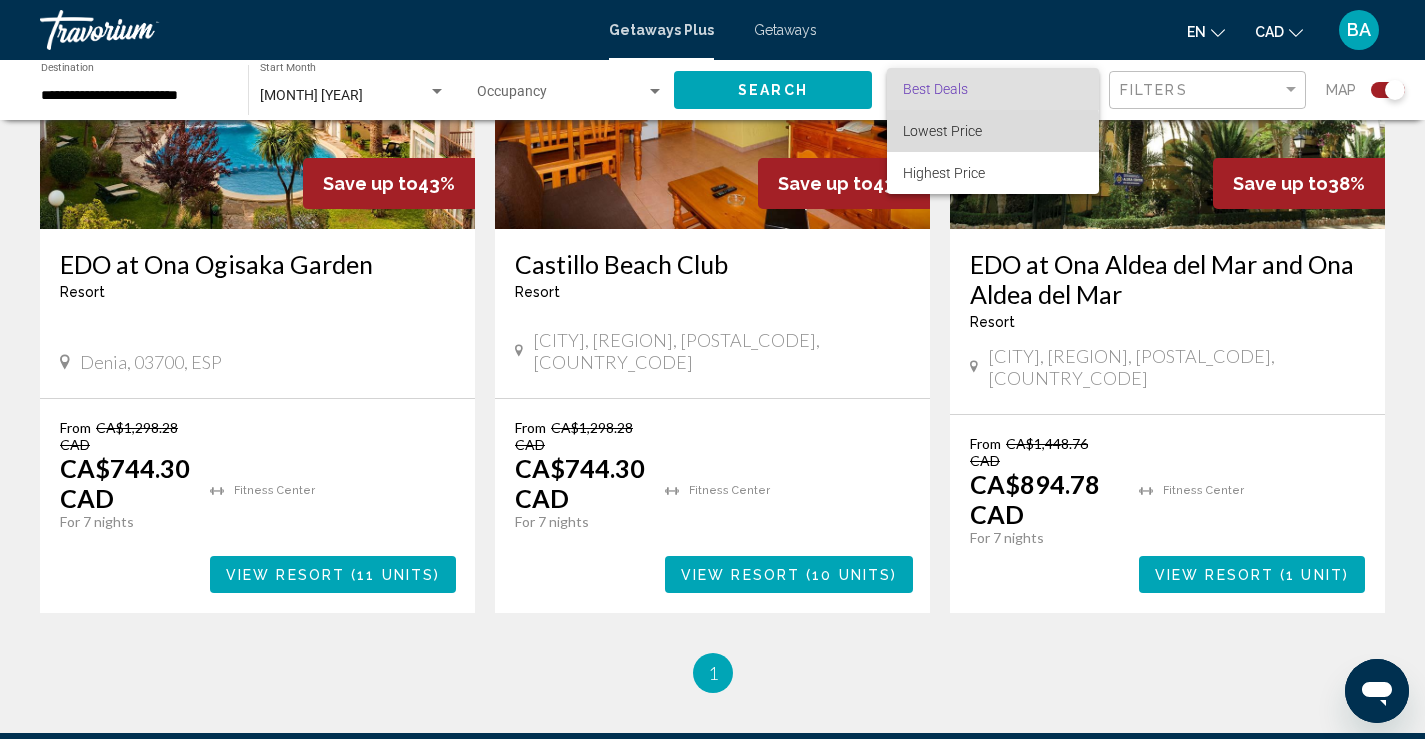 click on "Lowest Price" at bounding box center [942, 131] 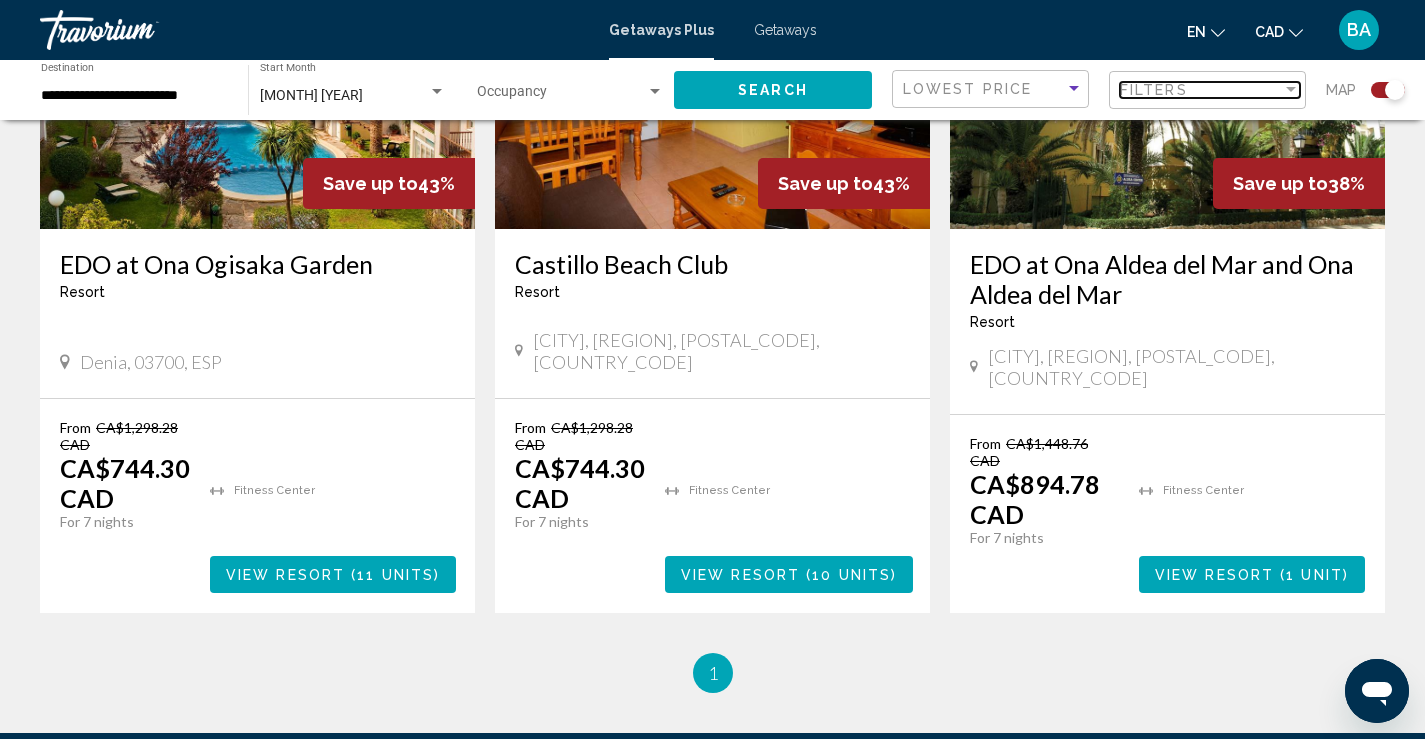 click on "Filters" at bounding box center (1154, 90) 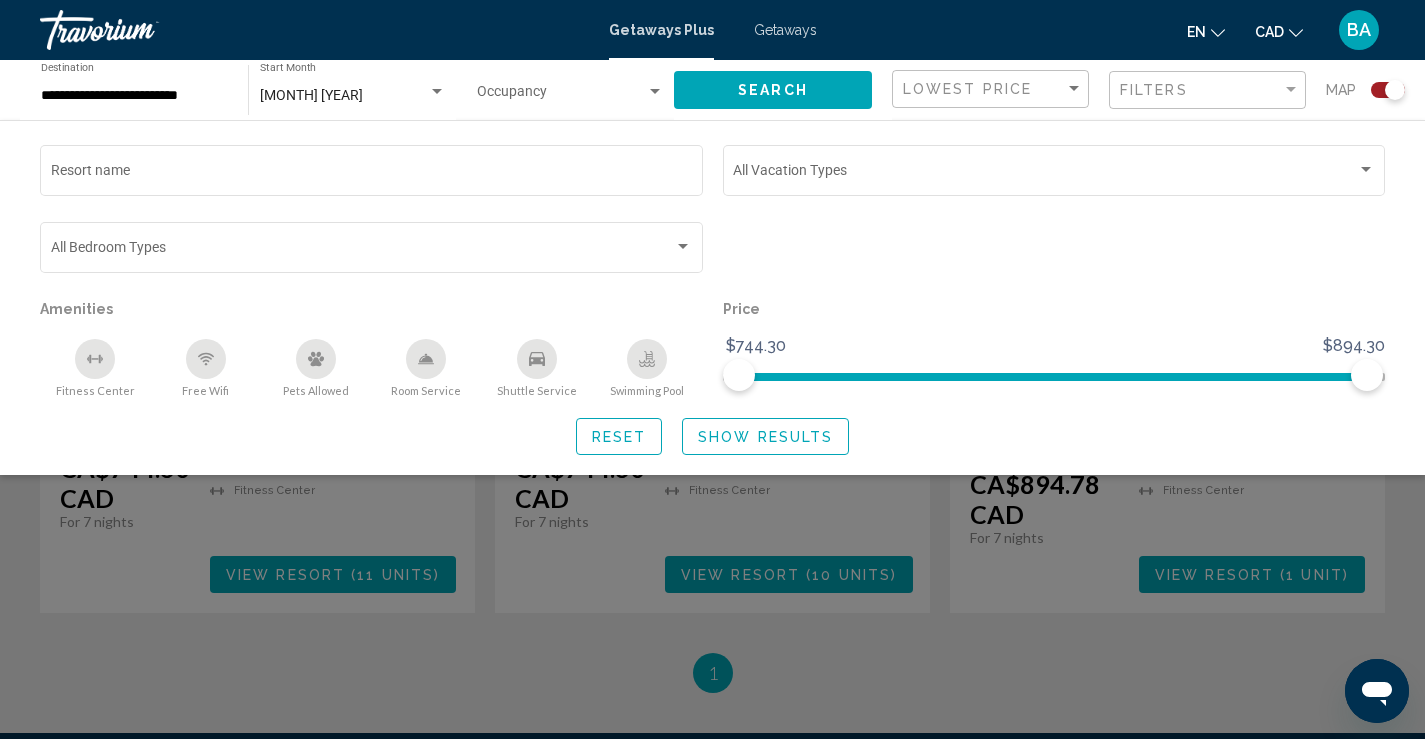 click at bounding box center [683, 246] 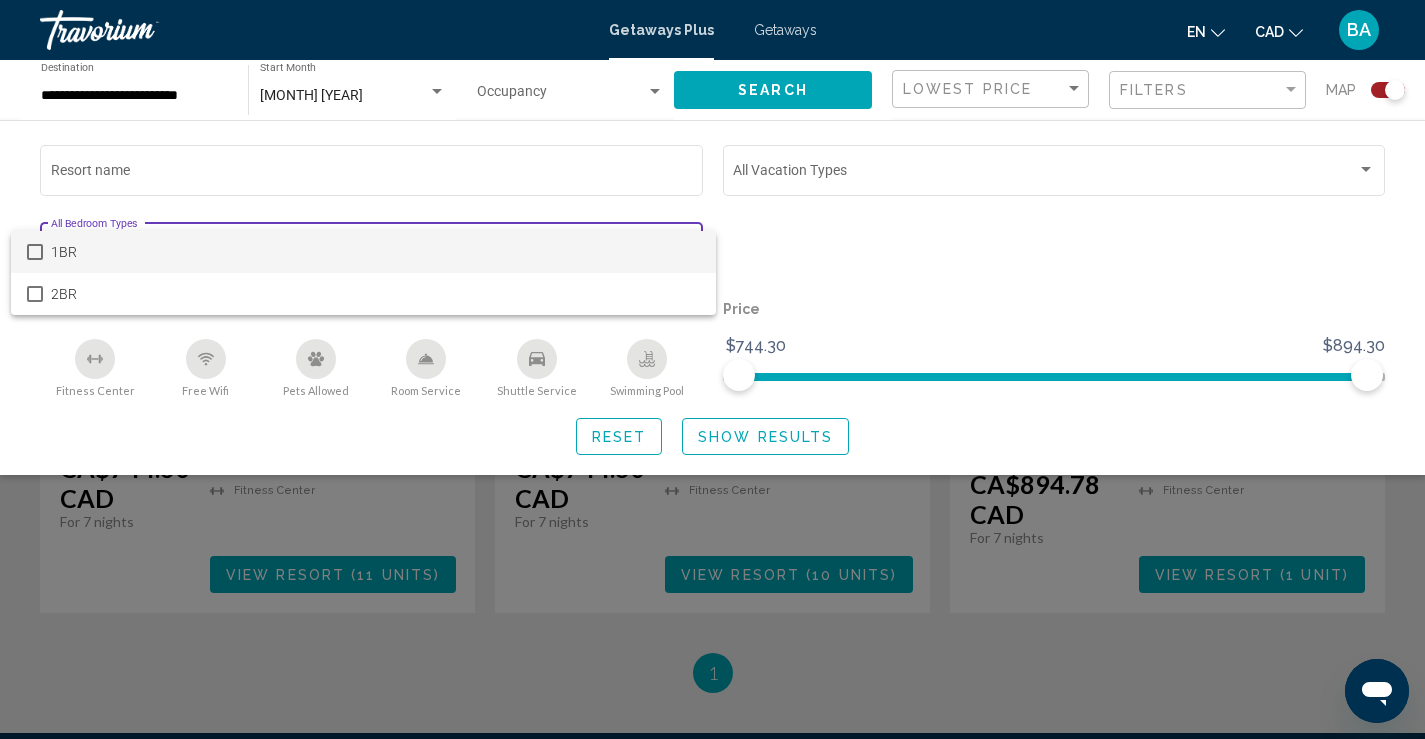 click at bounding box center [35, 252] 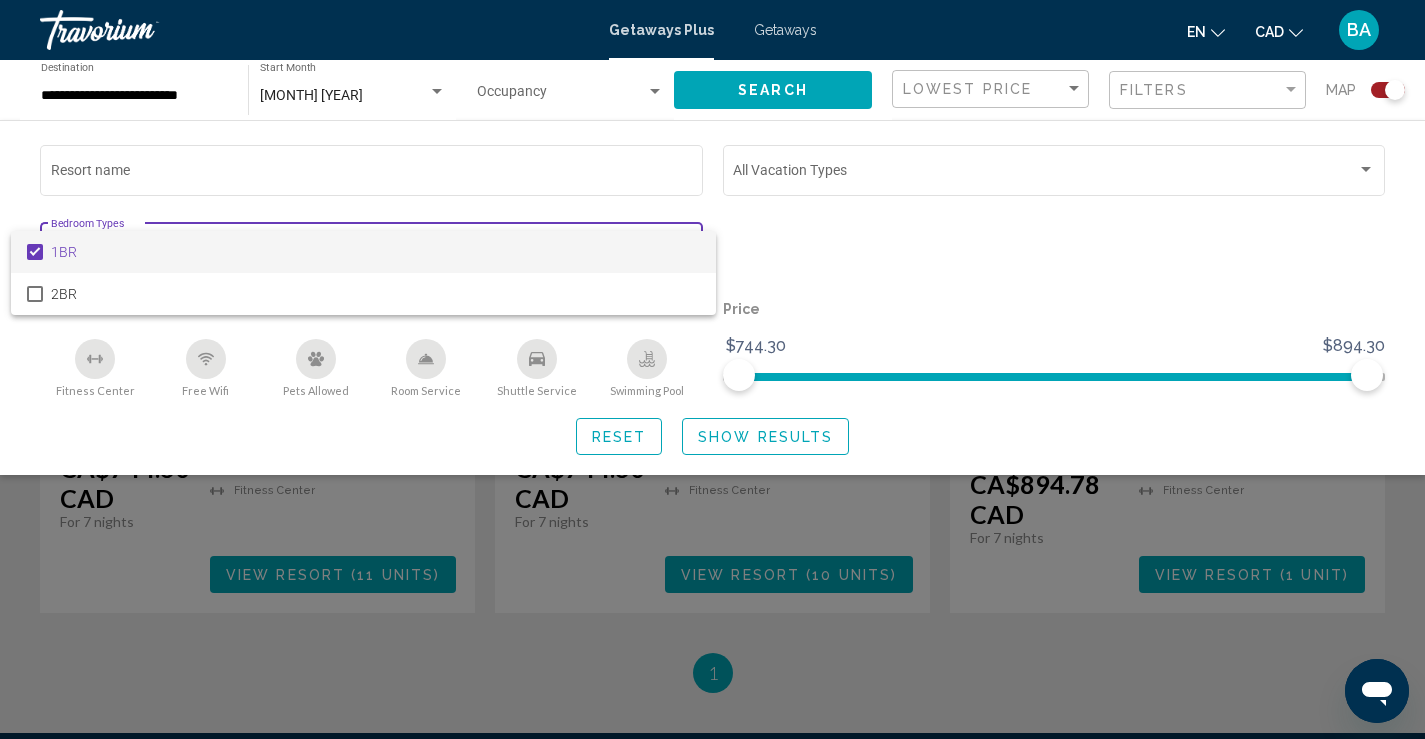 click at bounding box center [712, 369] 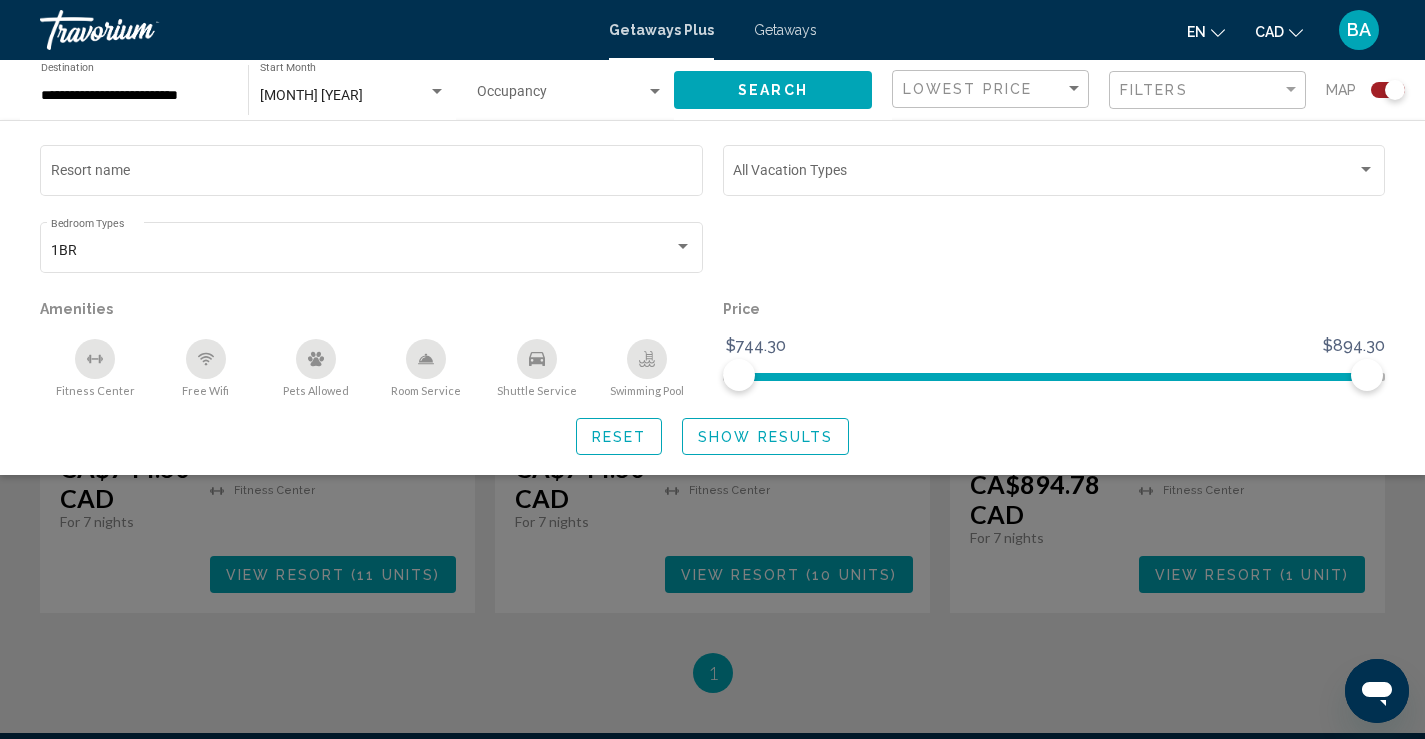 click on "Show Results" 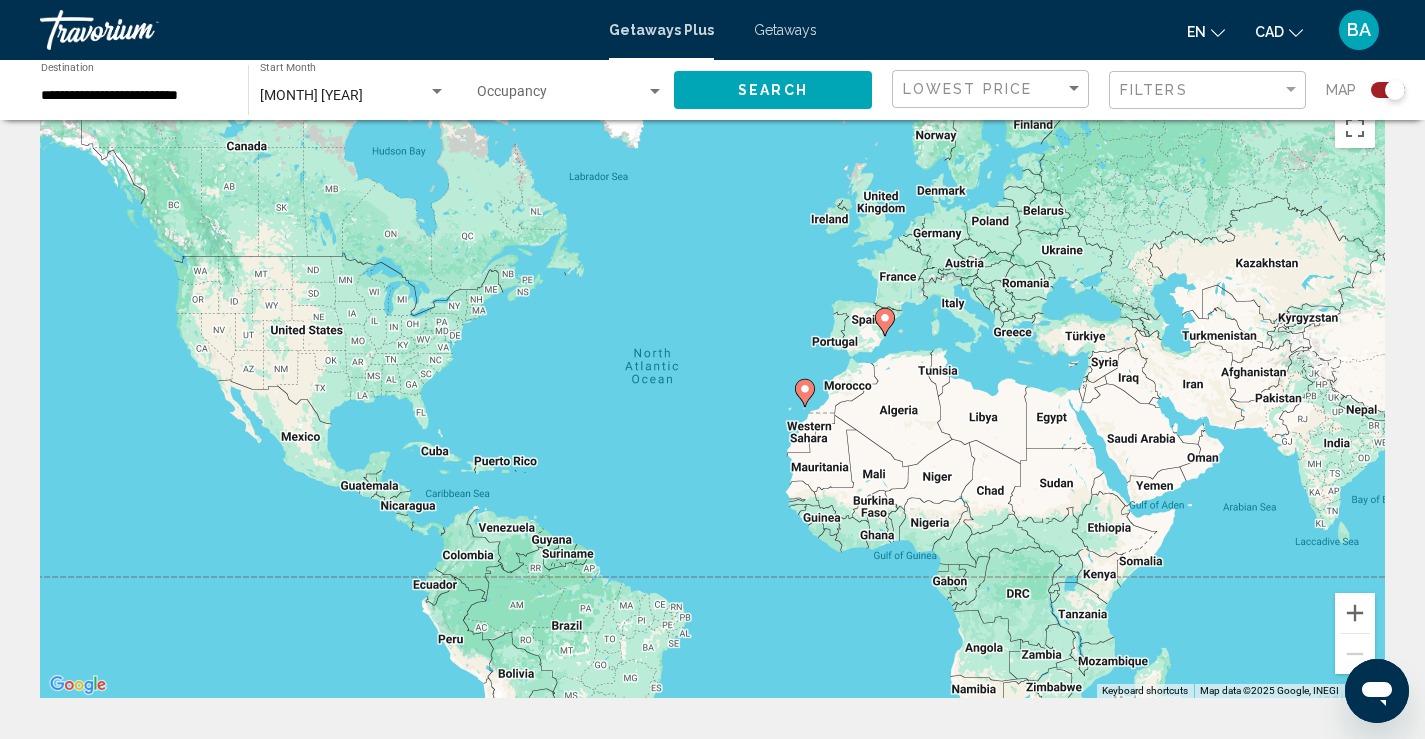 scroll, scrollTop: 0, scrollLeft: 0, axis: both 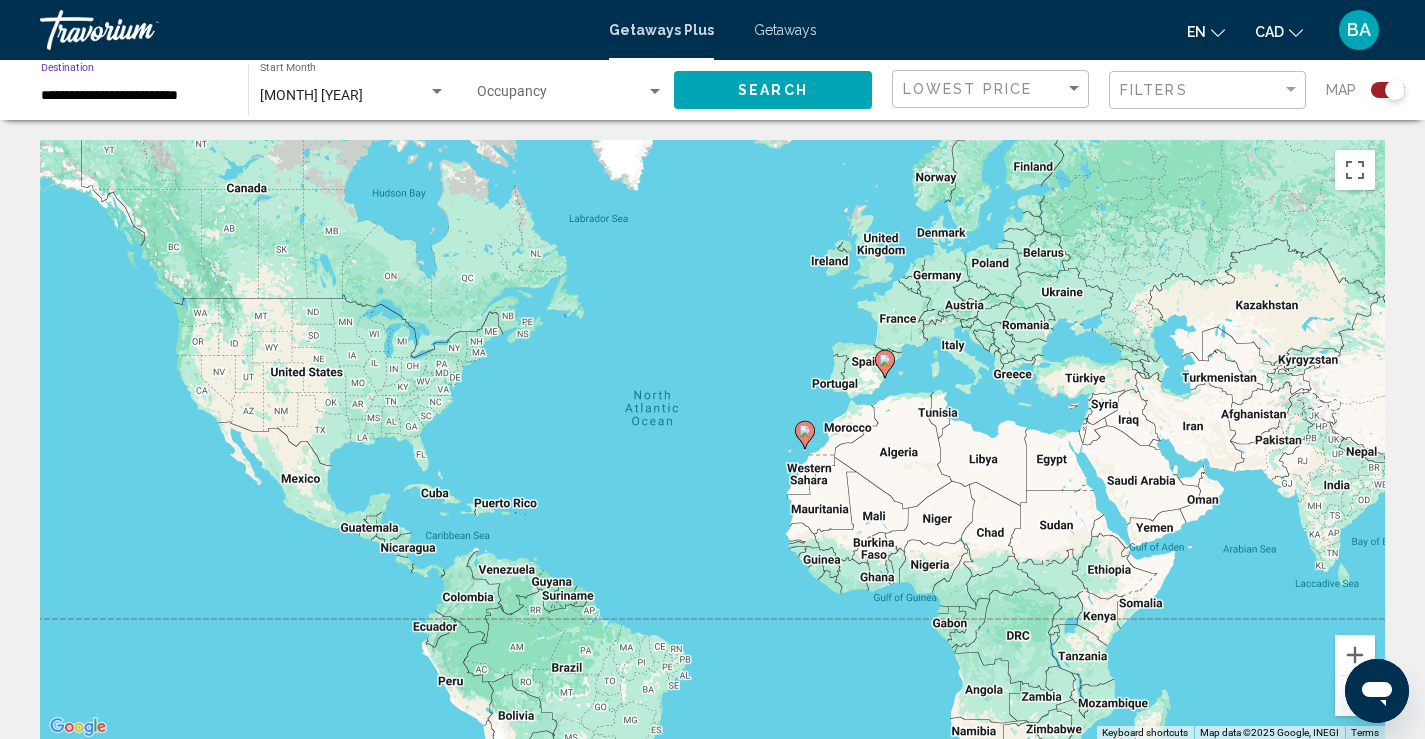 click on "**********" at bounding box center [134, 96] 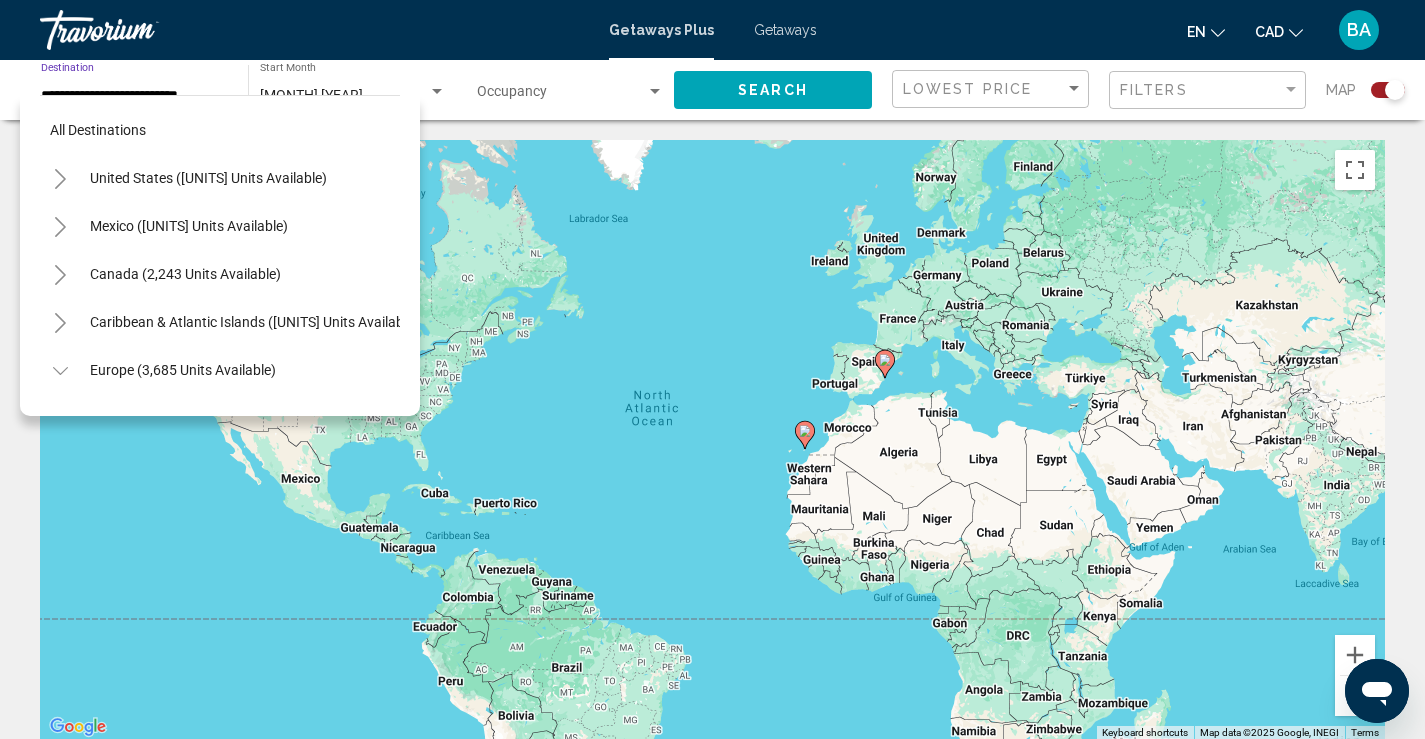 scroll, scrollTop: 654, scrollLeft: 0, axis: vertical 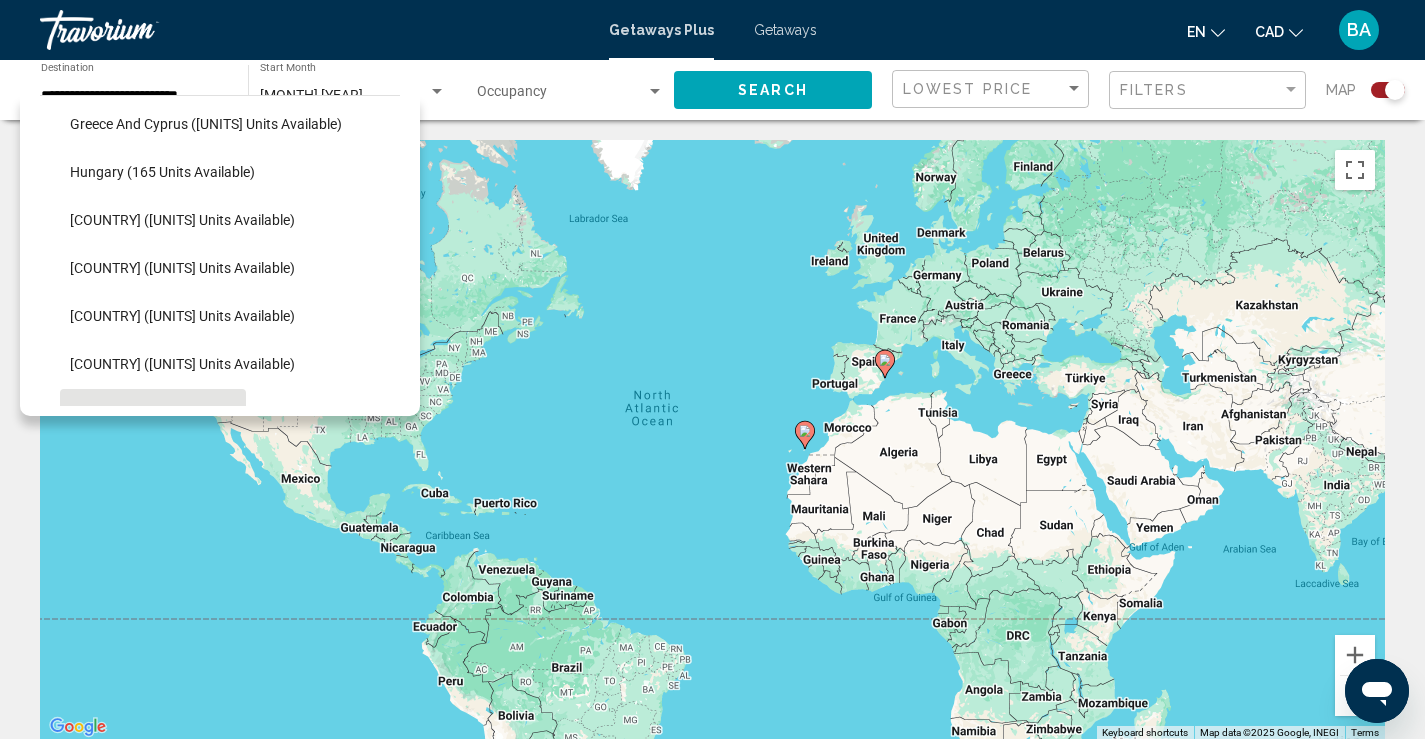 click on "[COUNTRY] ([UNITS] units available)" 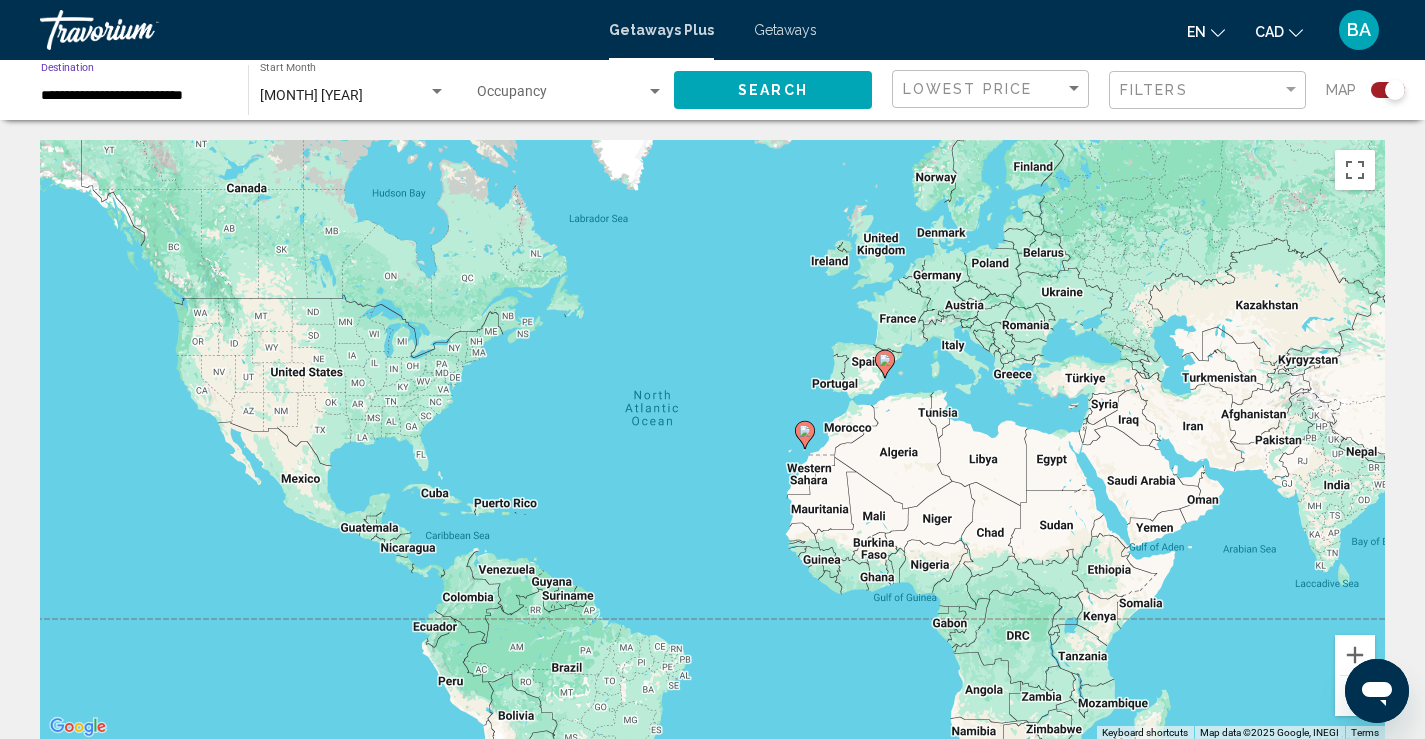 click on "Search" 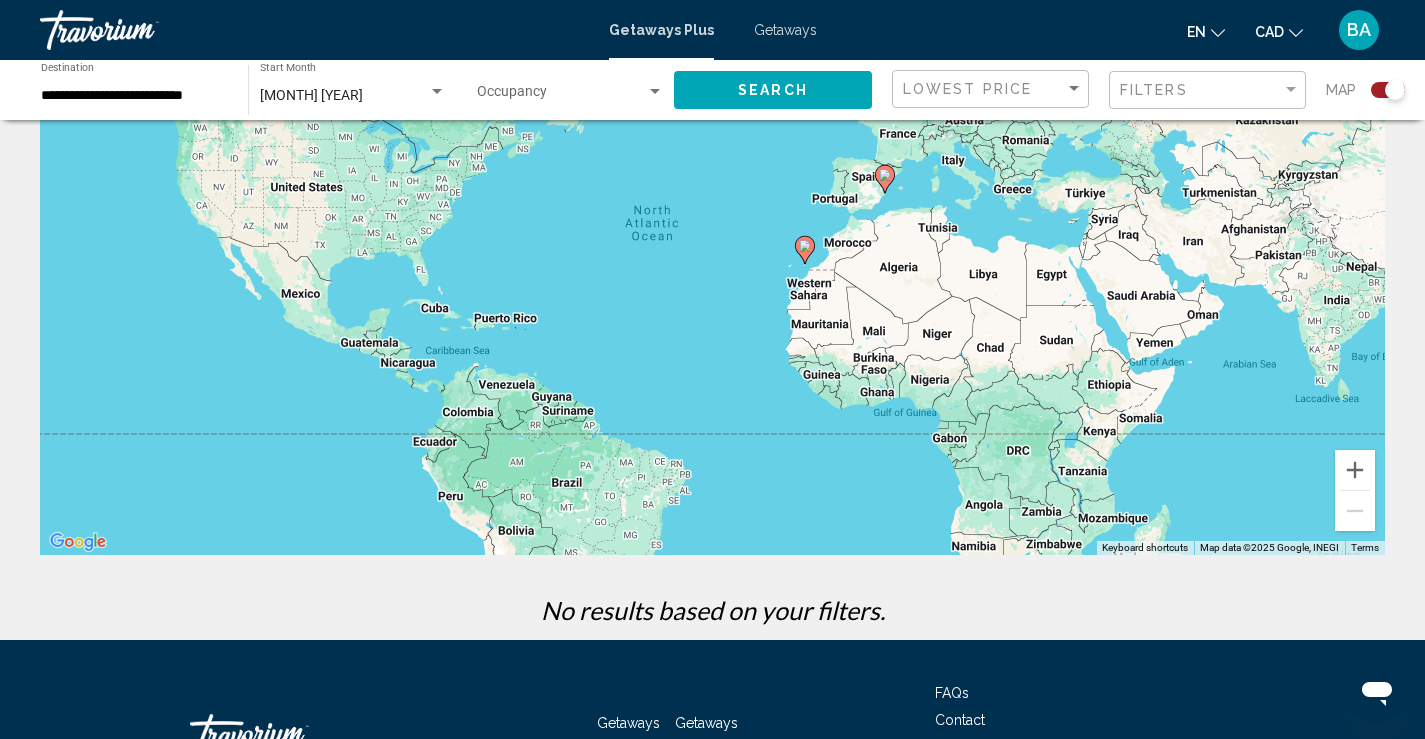 scroll, scrollTop: 0, scrollLeft: 0, axis: both 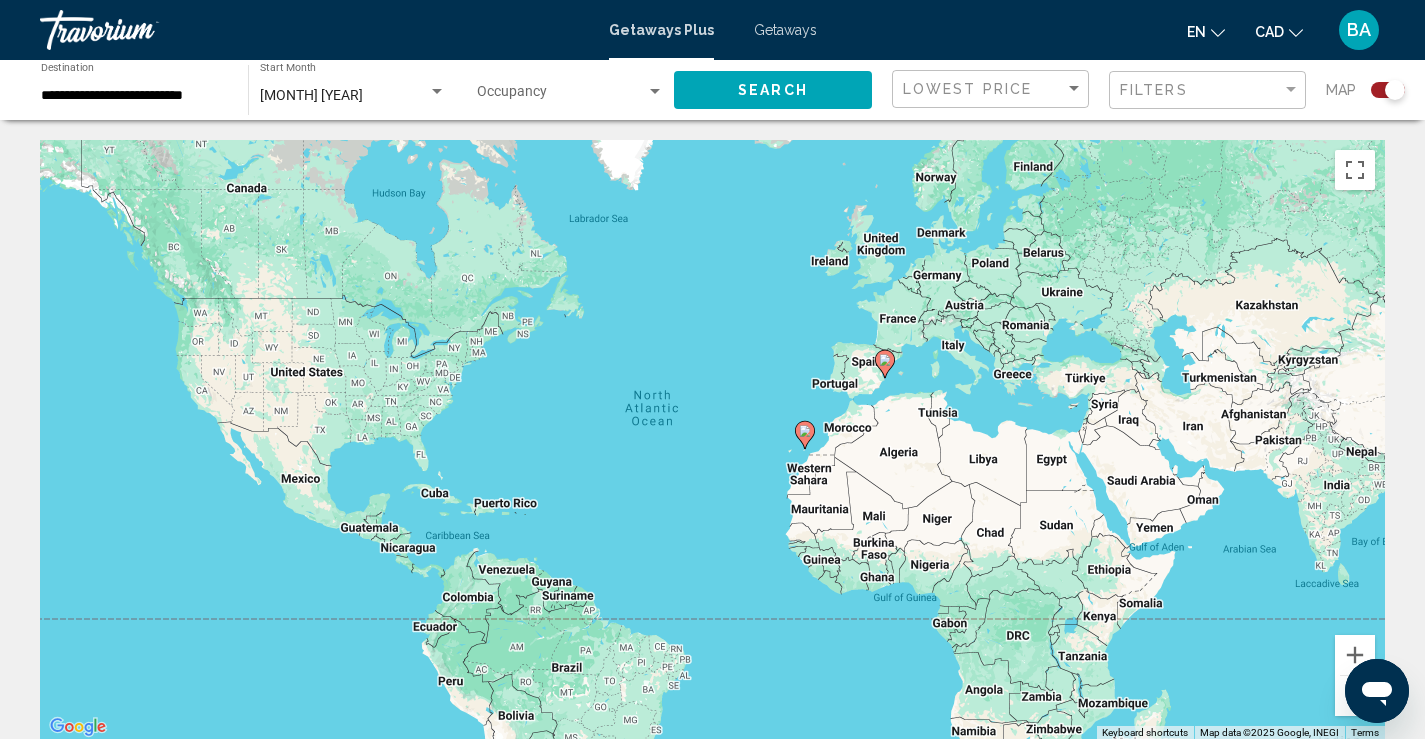 click on "**********" at bounding box center [134, 96] 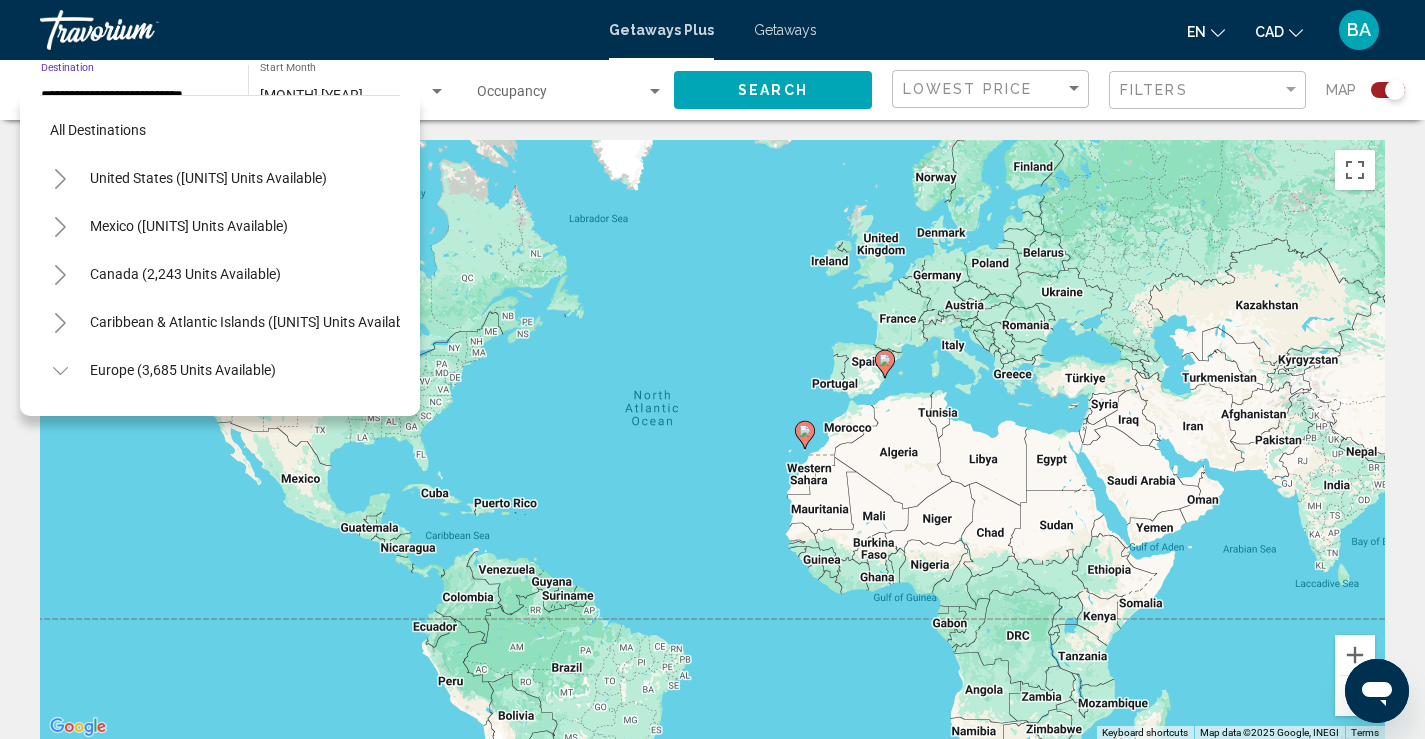 scroll, scrollTop: 510, scrollLeft: 0, axis: vertical 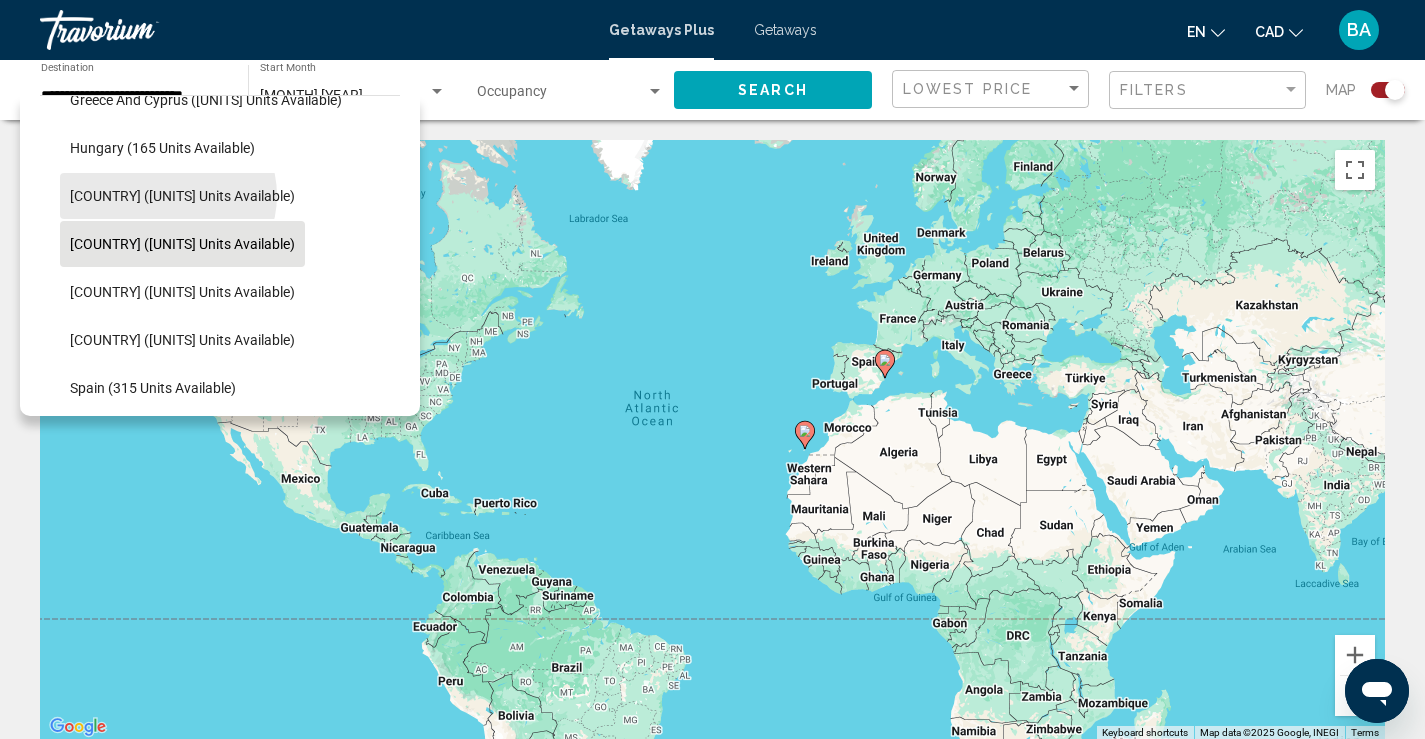 click on "[COUNTRY] ([UNITS] units available)" 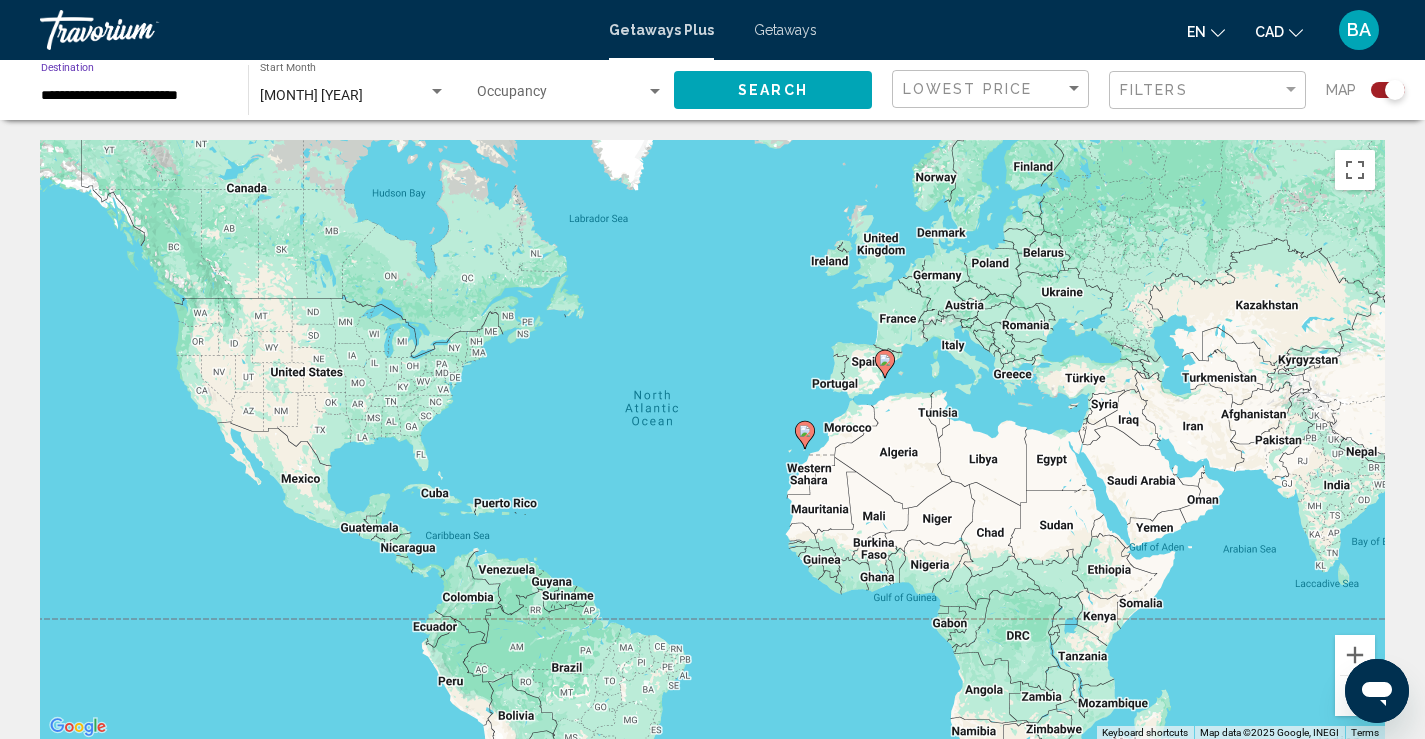 click on "Search" 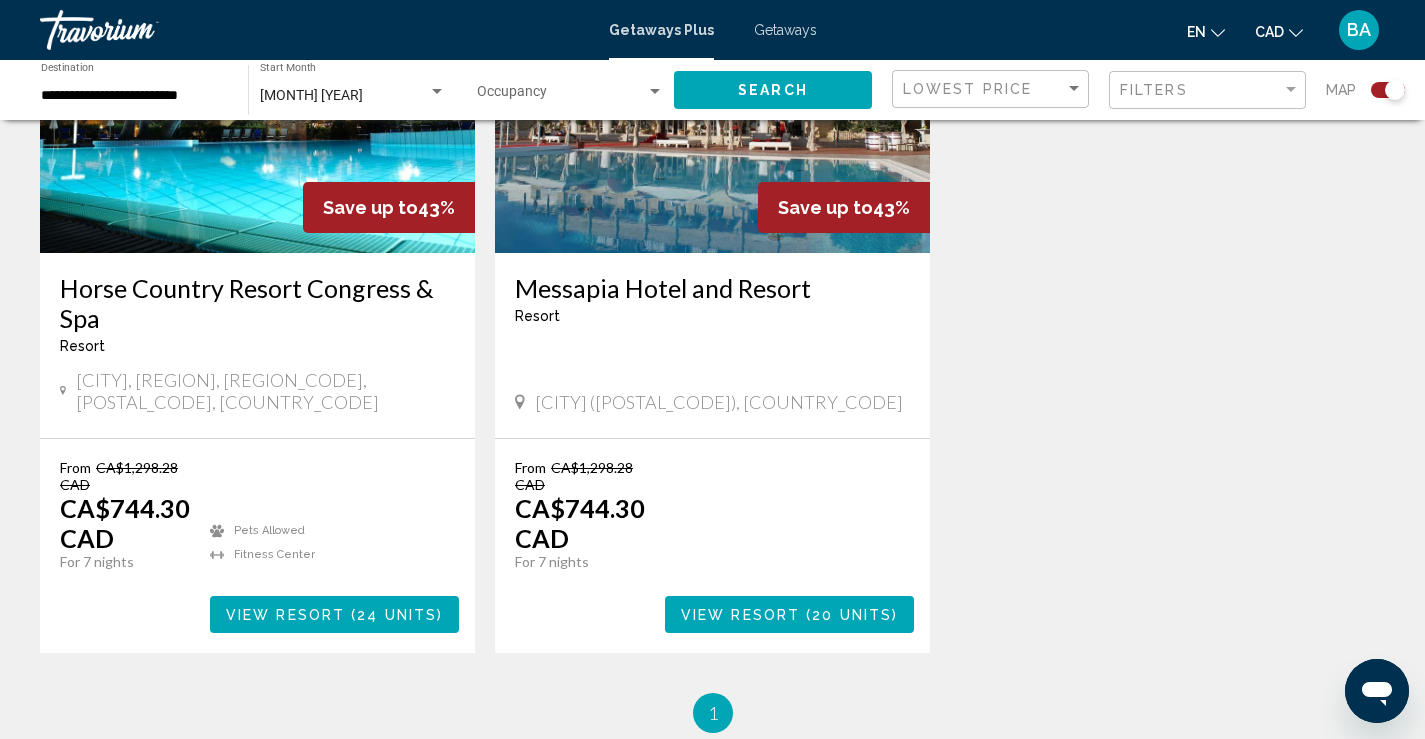 scroll, scrollTop: 900, scrollLeft: 0, axis: vertical 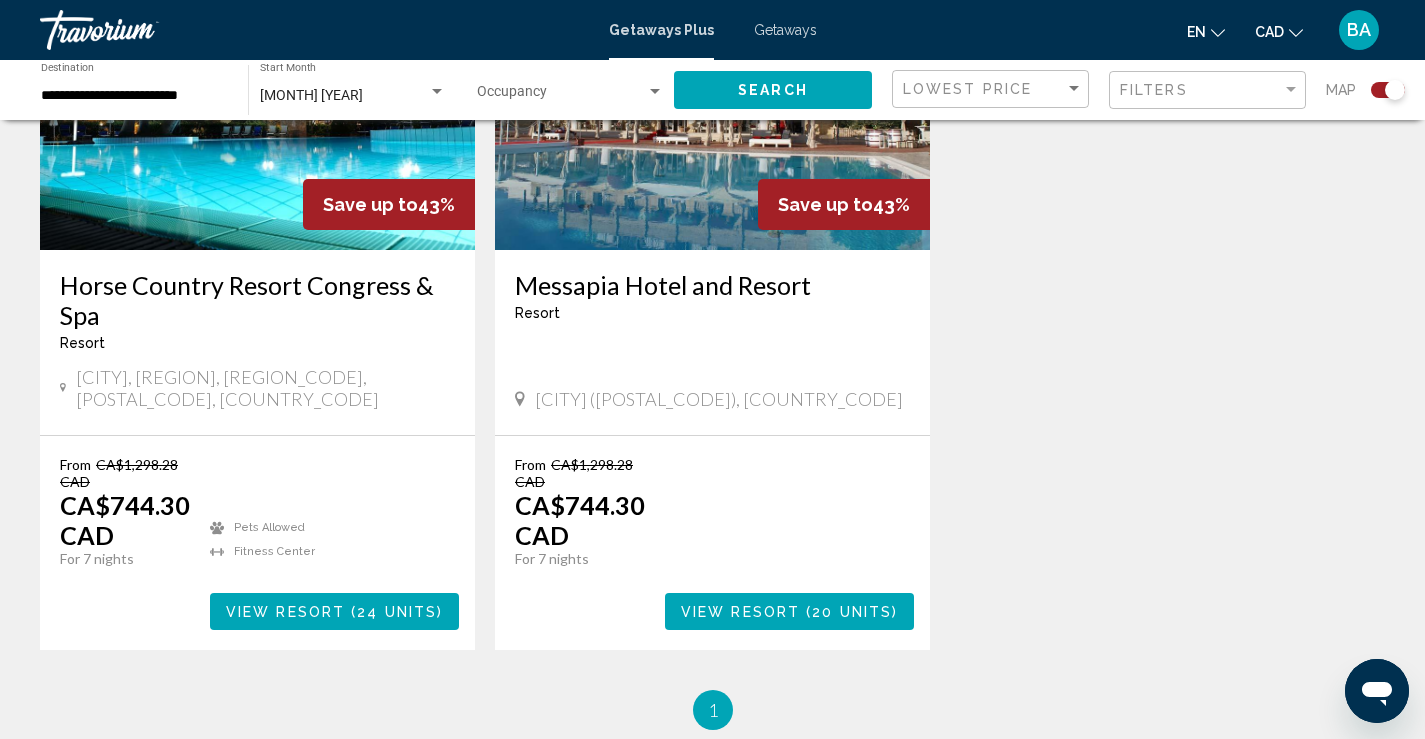 click at bounding box center (257, 90) 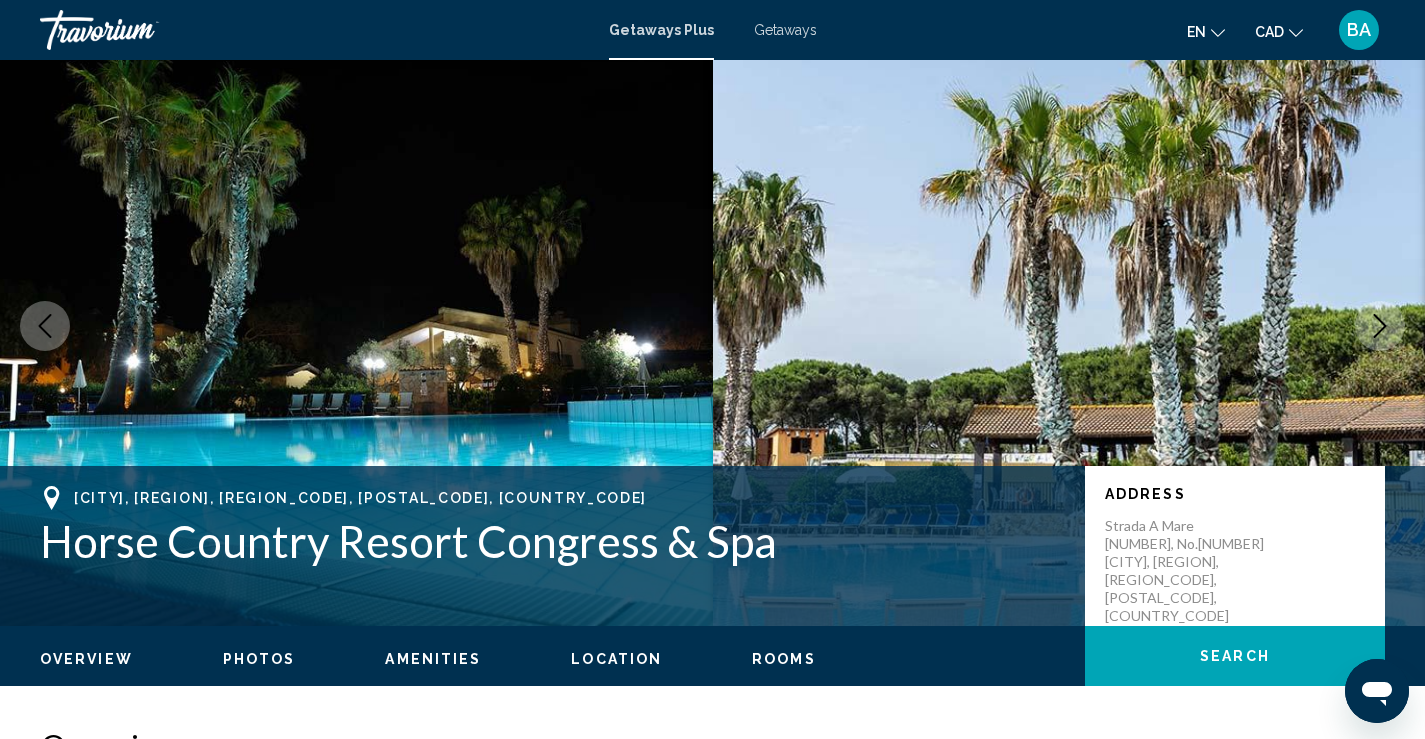 scroll, scrollTop: 0, scrollLeft: 0, axis: both 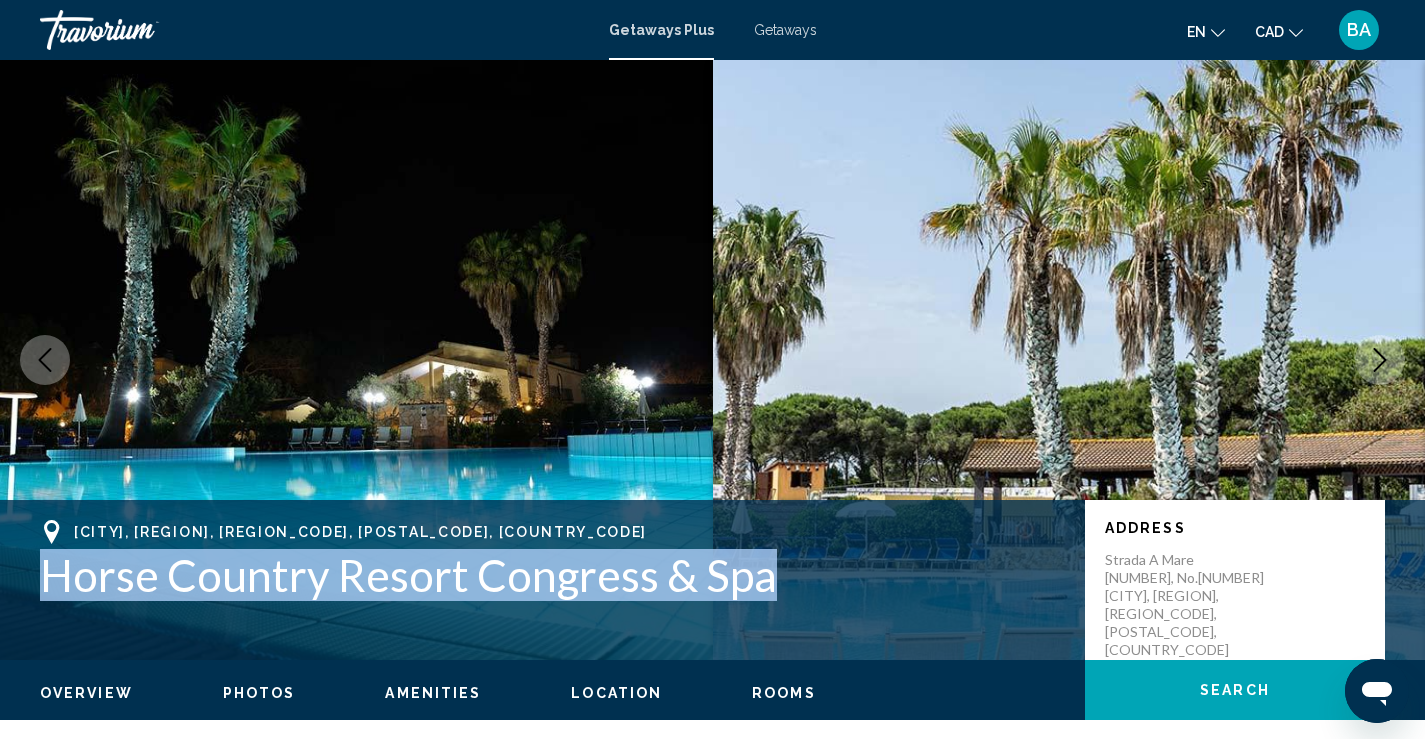 drag, startPoint x: 767, startPoint y: 581, endPoint x: 48, endPoint y: 582, distance: 719.0007 